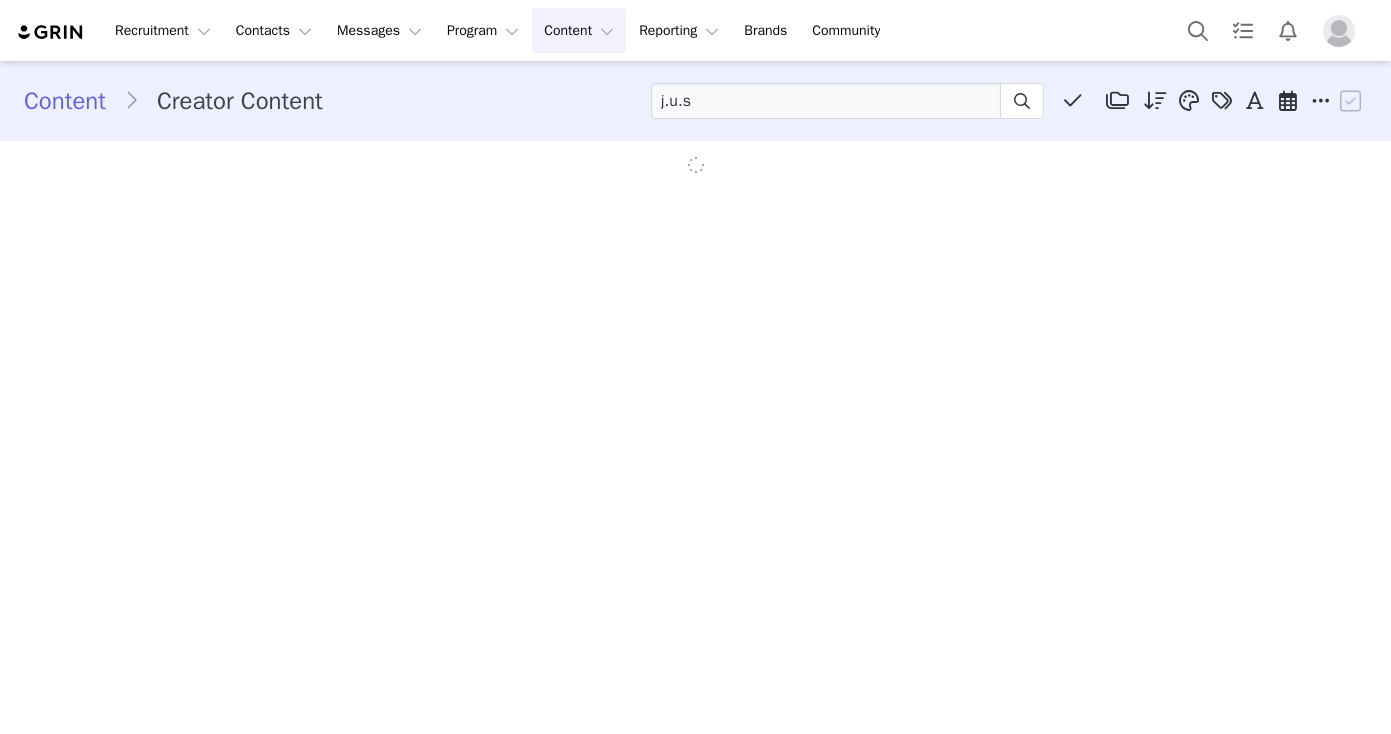 scroll, scrollTop: 0, scrollLeft: 0, axis: both 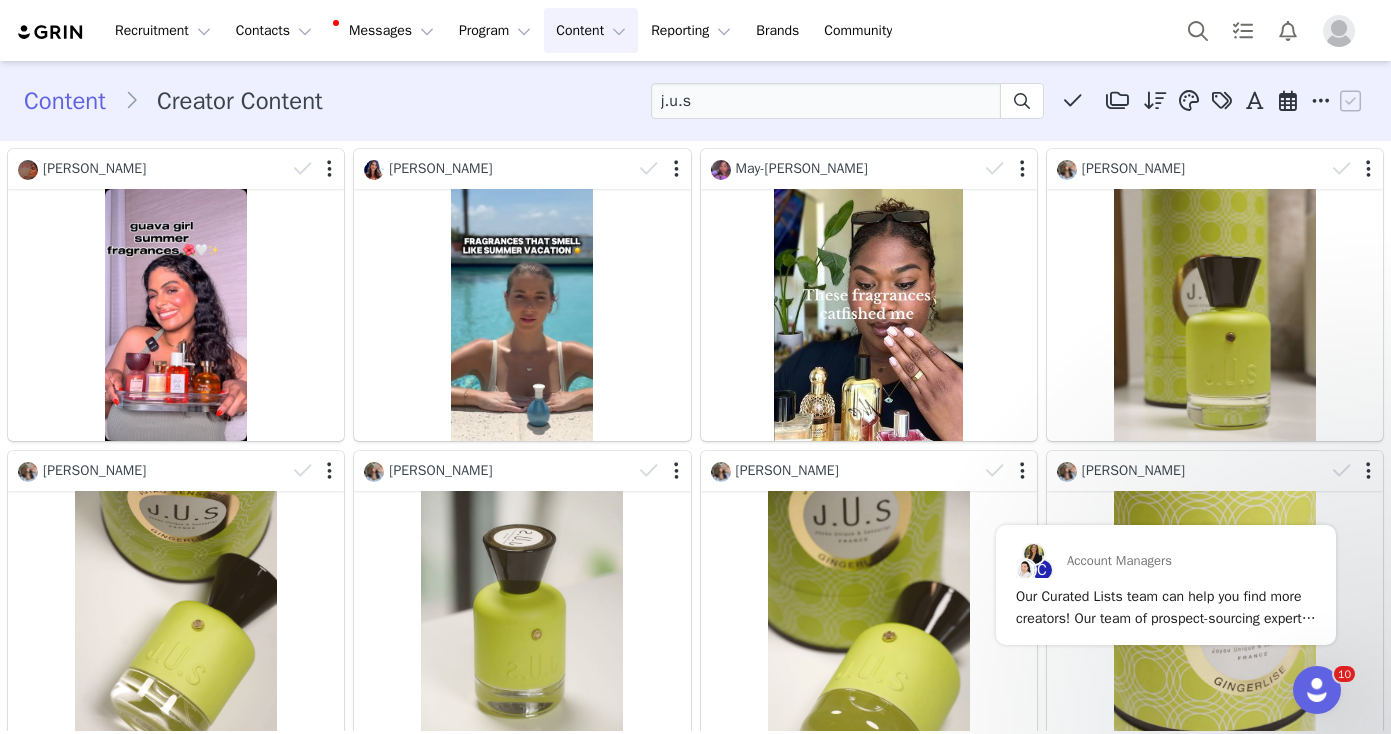 click on "Content Content" at bounding box center [591, 30] 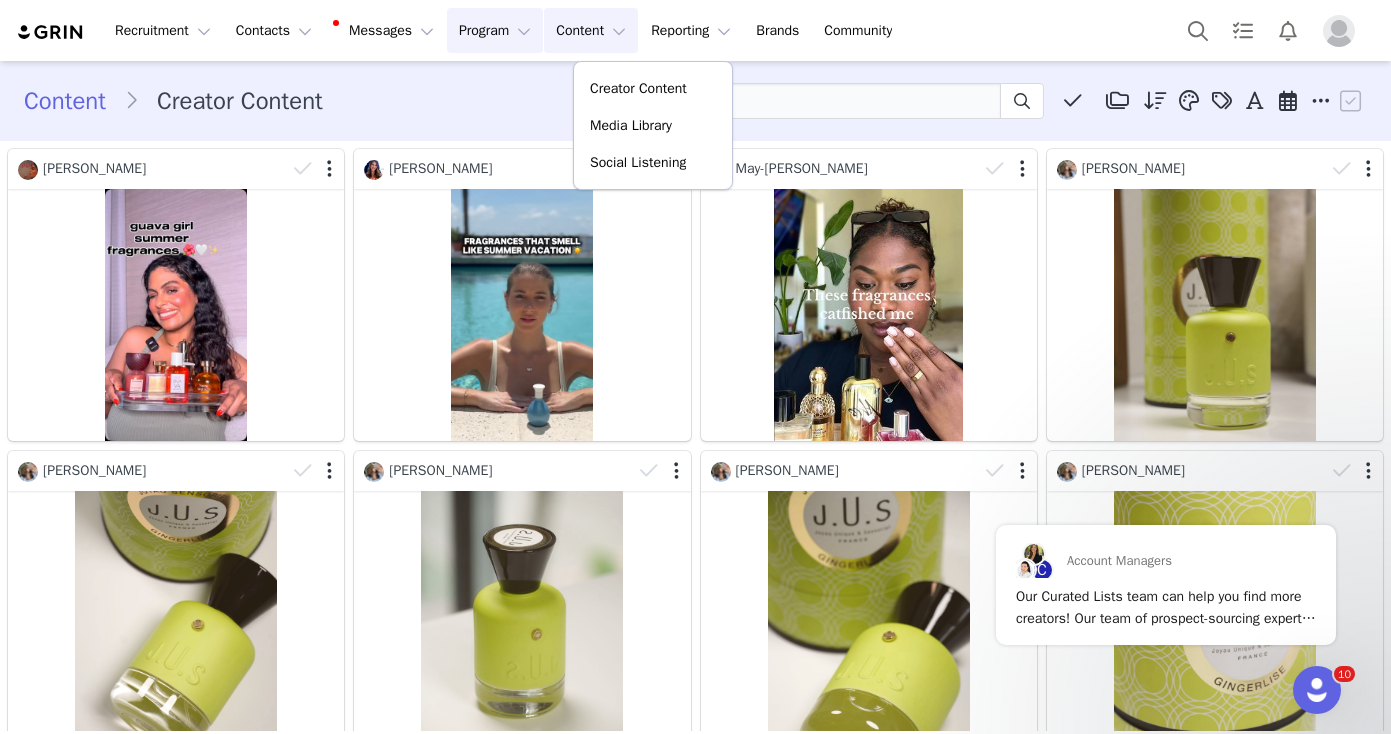 click on "Program Program" at bounding box center (495, 30) 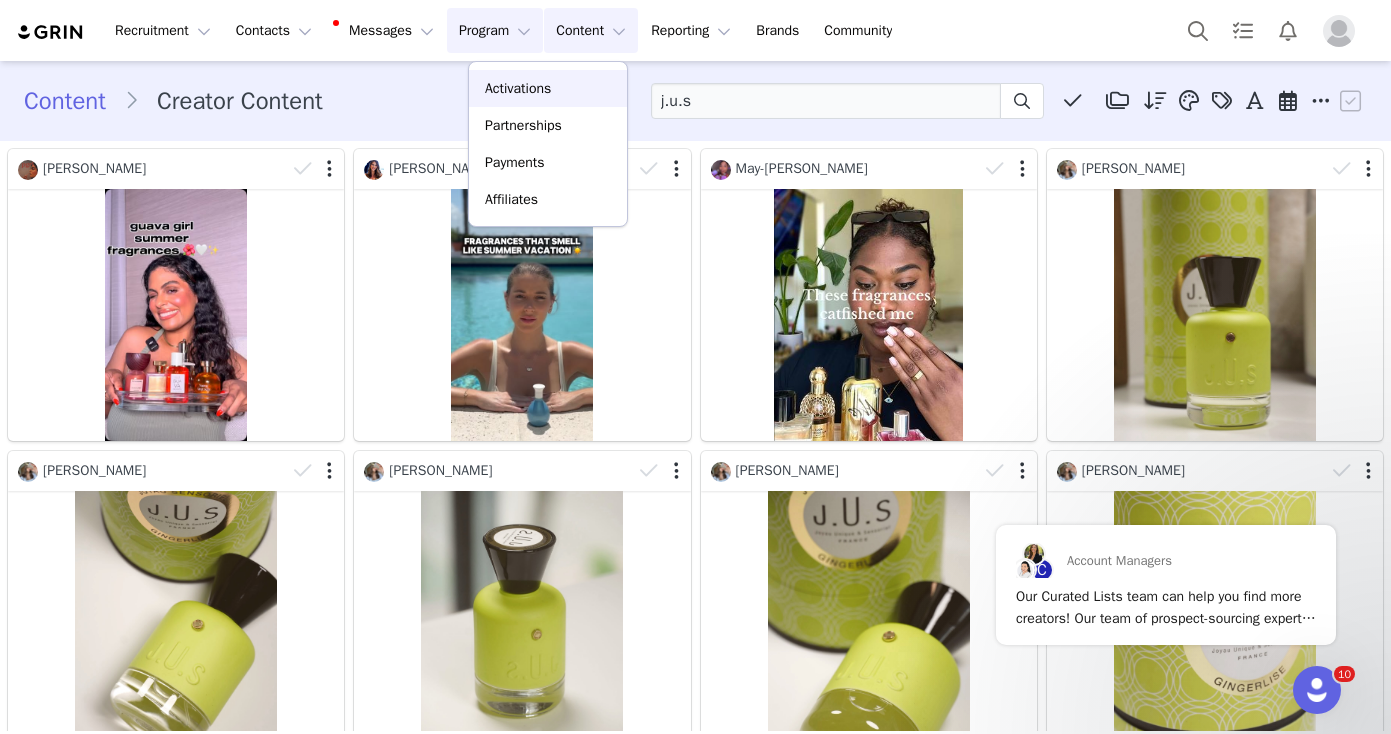 click on "Activations" at bounding box center (548, 88) 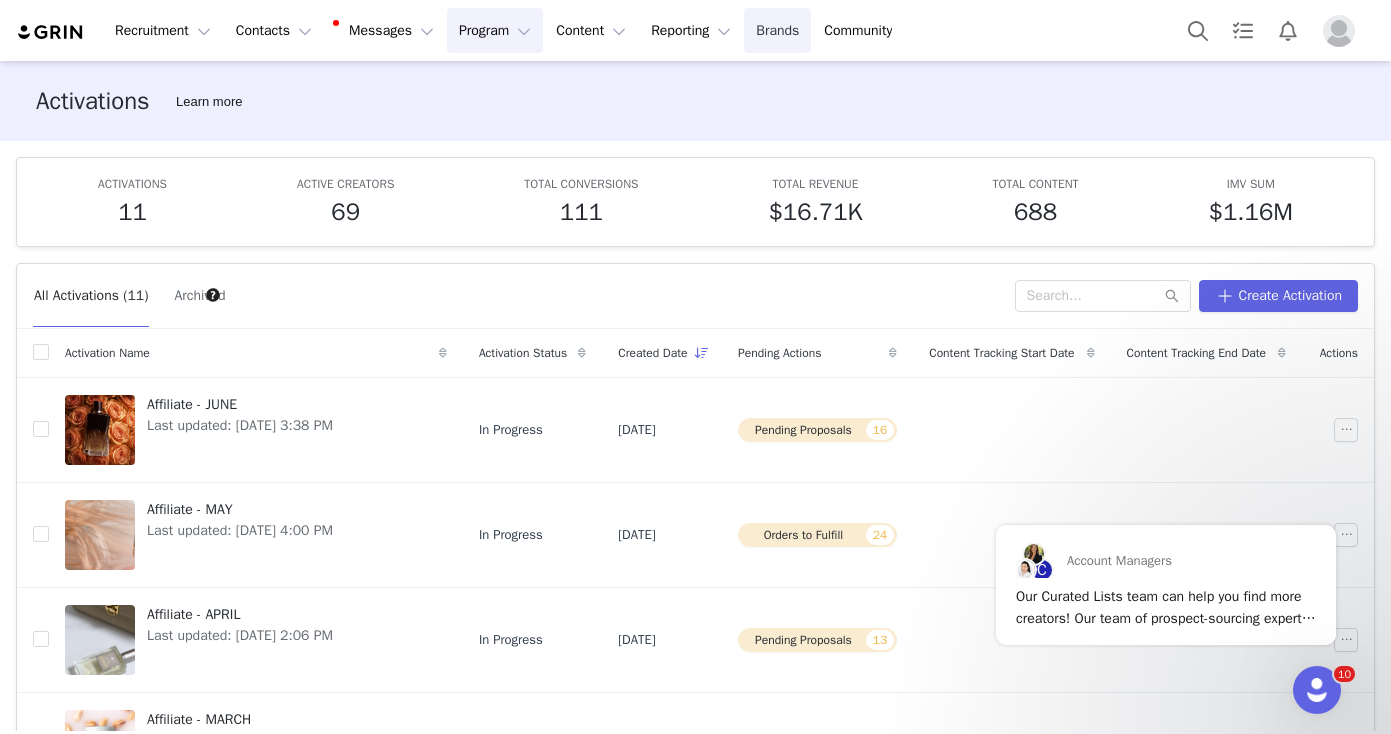 click on "Brands Brands" at bounding box center [777, 30] 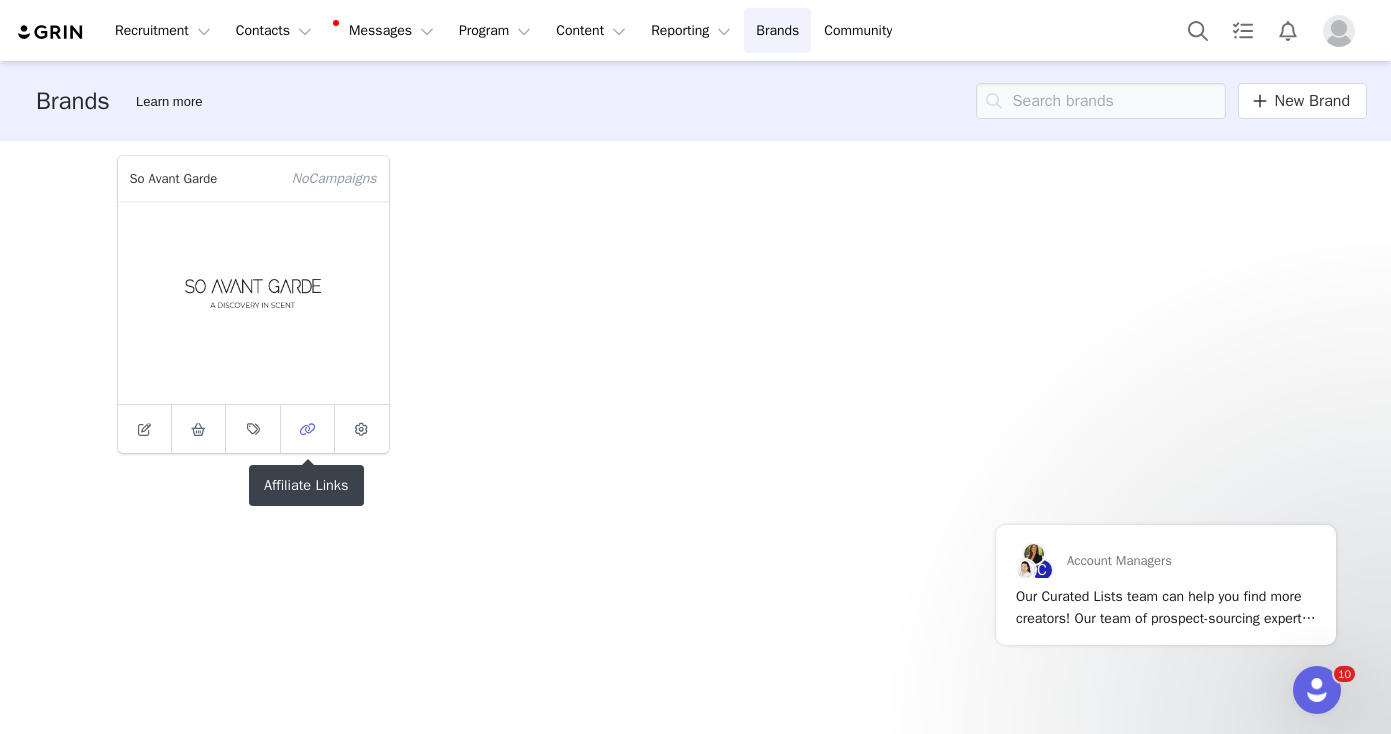 click at bounding box center [307, 429] 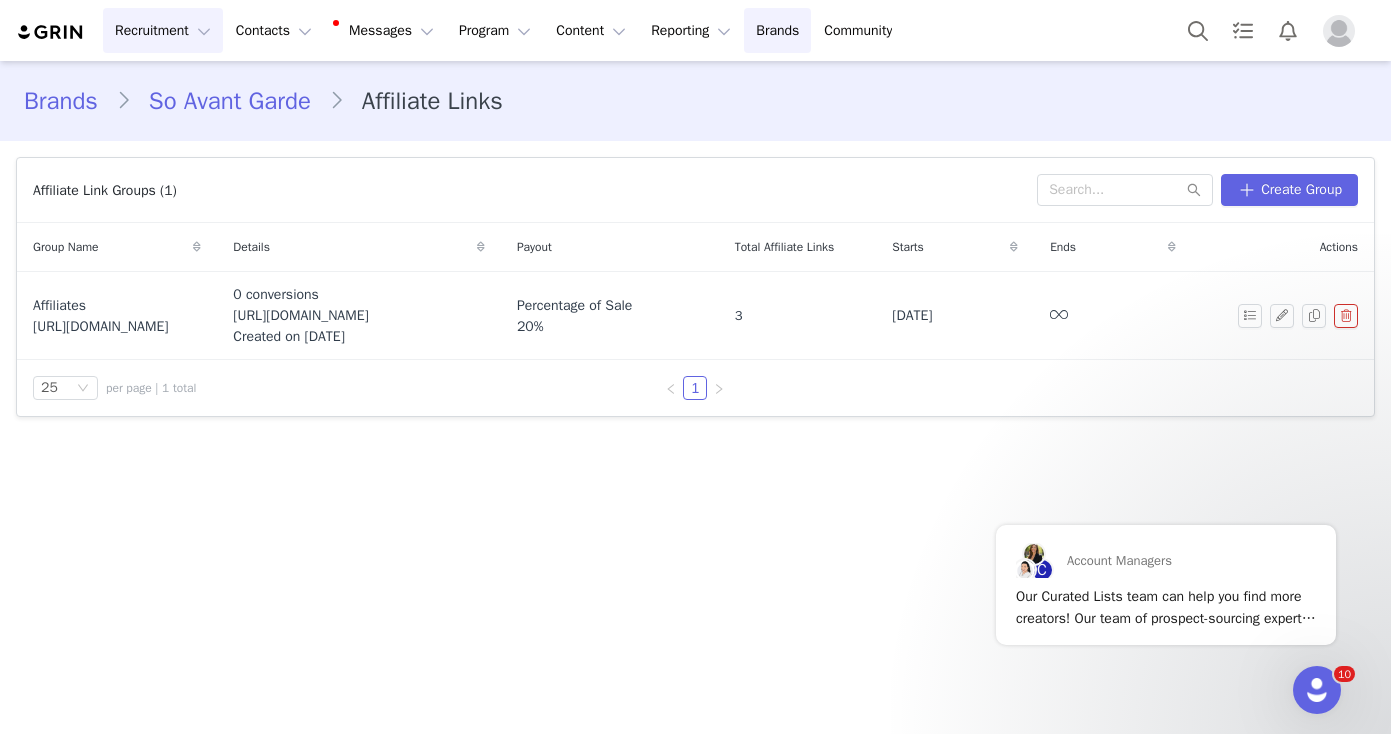 click on "Recruitment Recruitment" at bounding box center [163, 30] 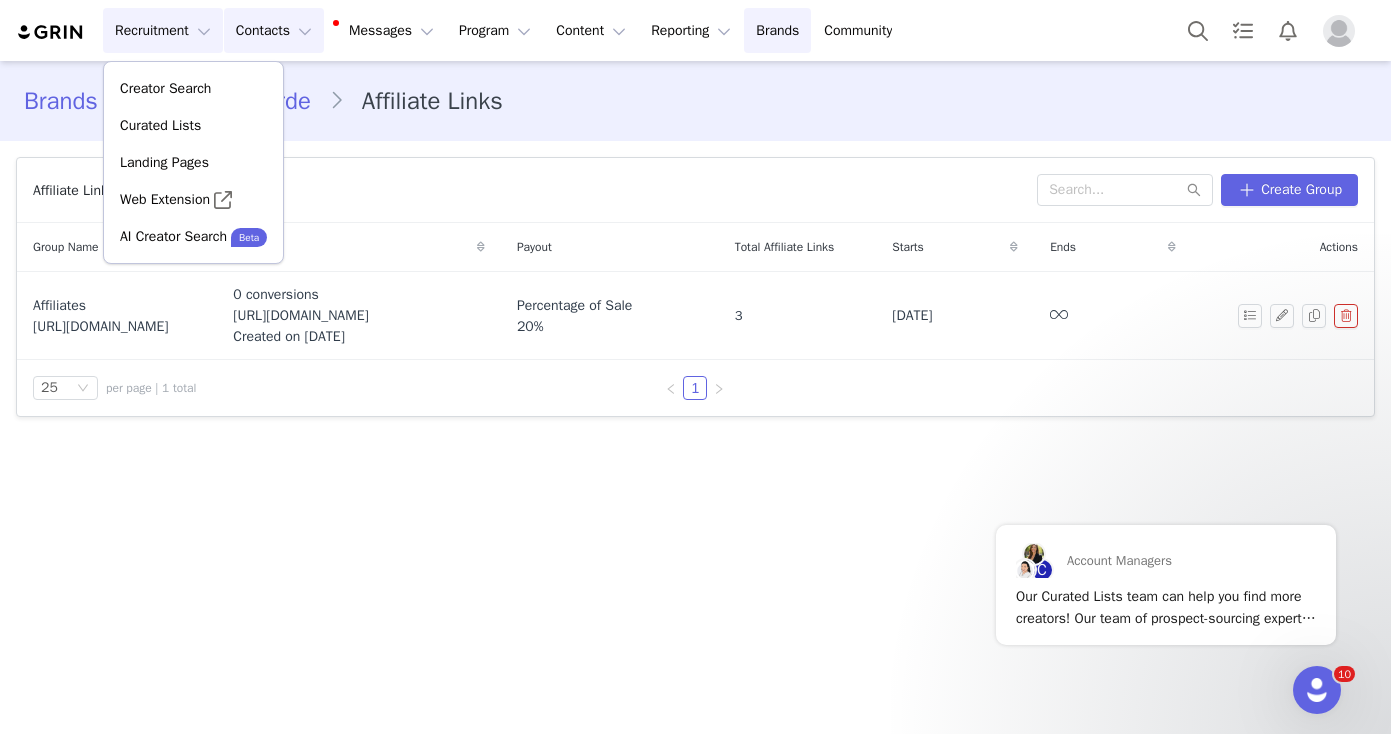 click on "Contacts Contacts" at bounding box center (274, 30) 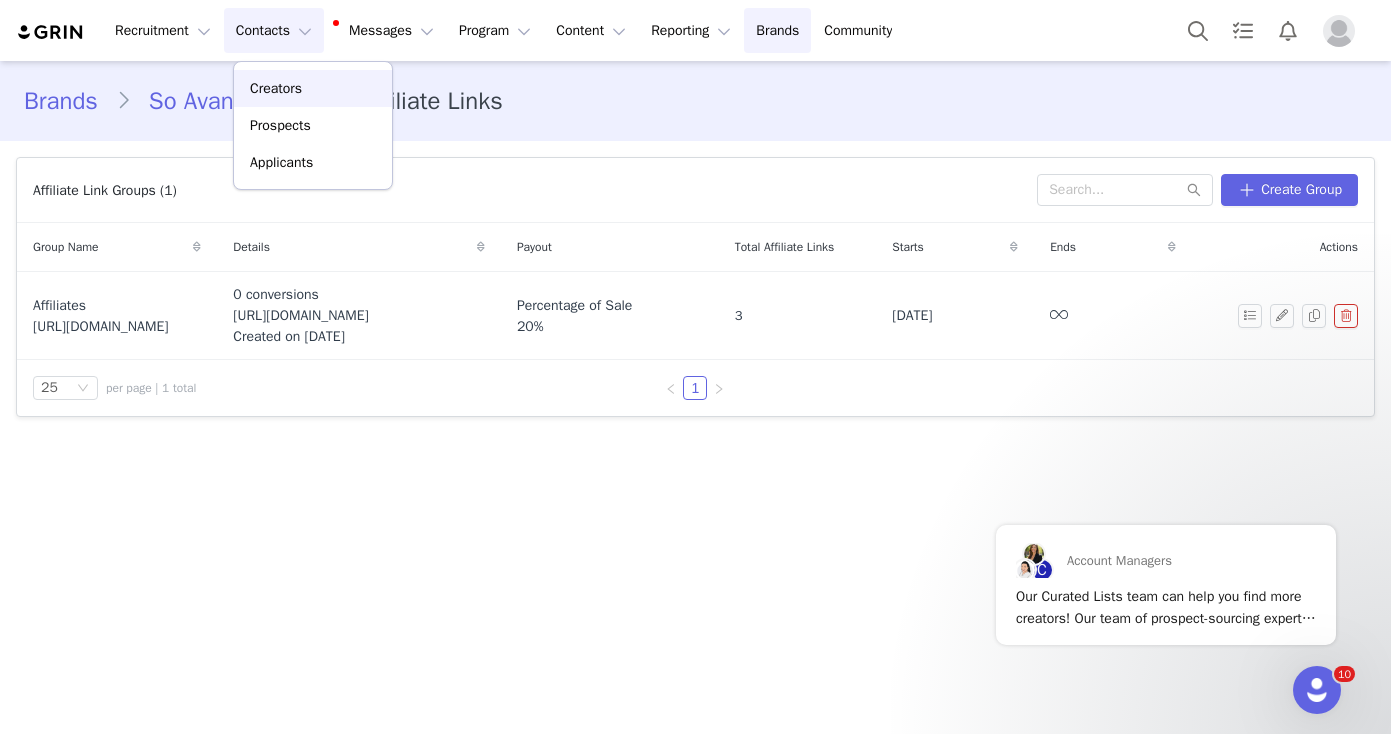 click on "Creators" at bounding box center [276, 88] 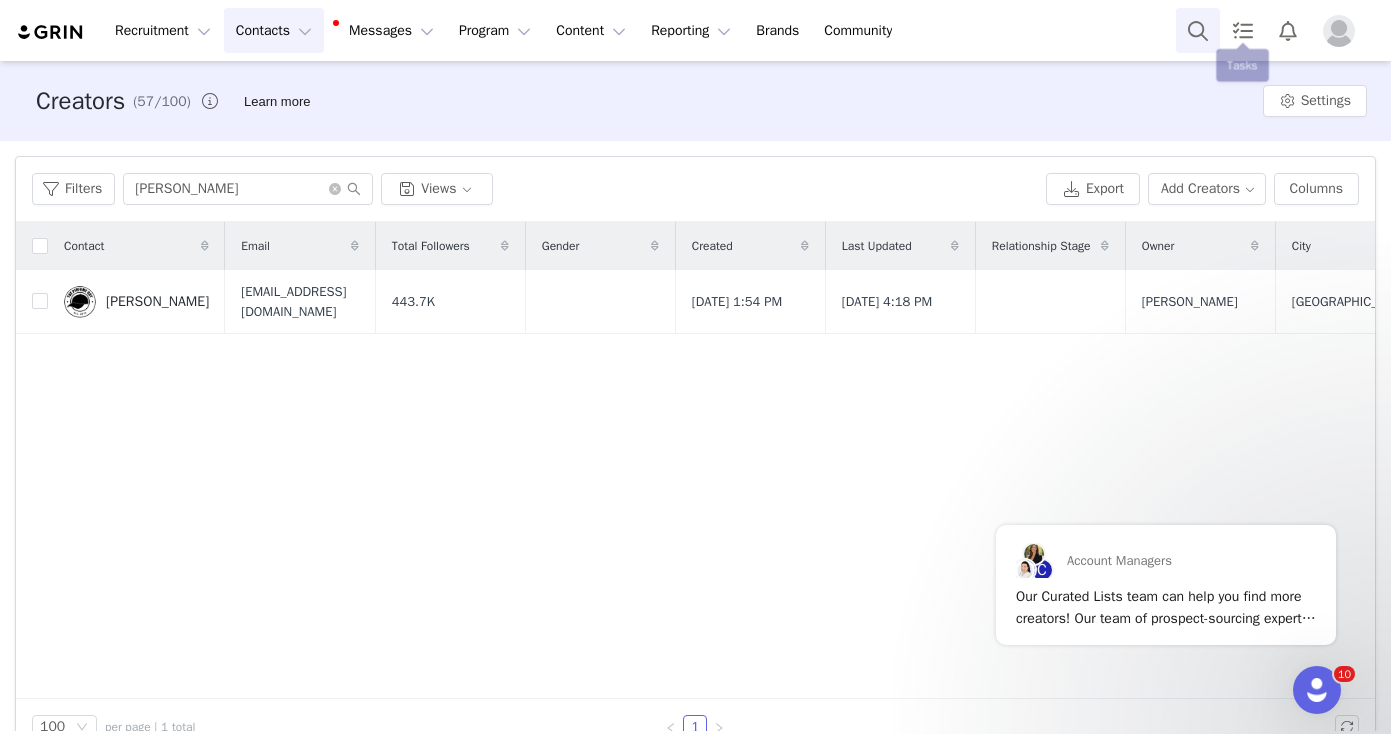 click at bounding box center [1198, 30] 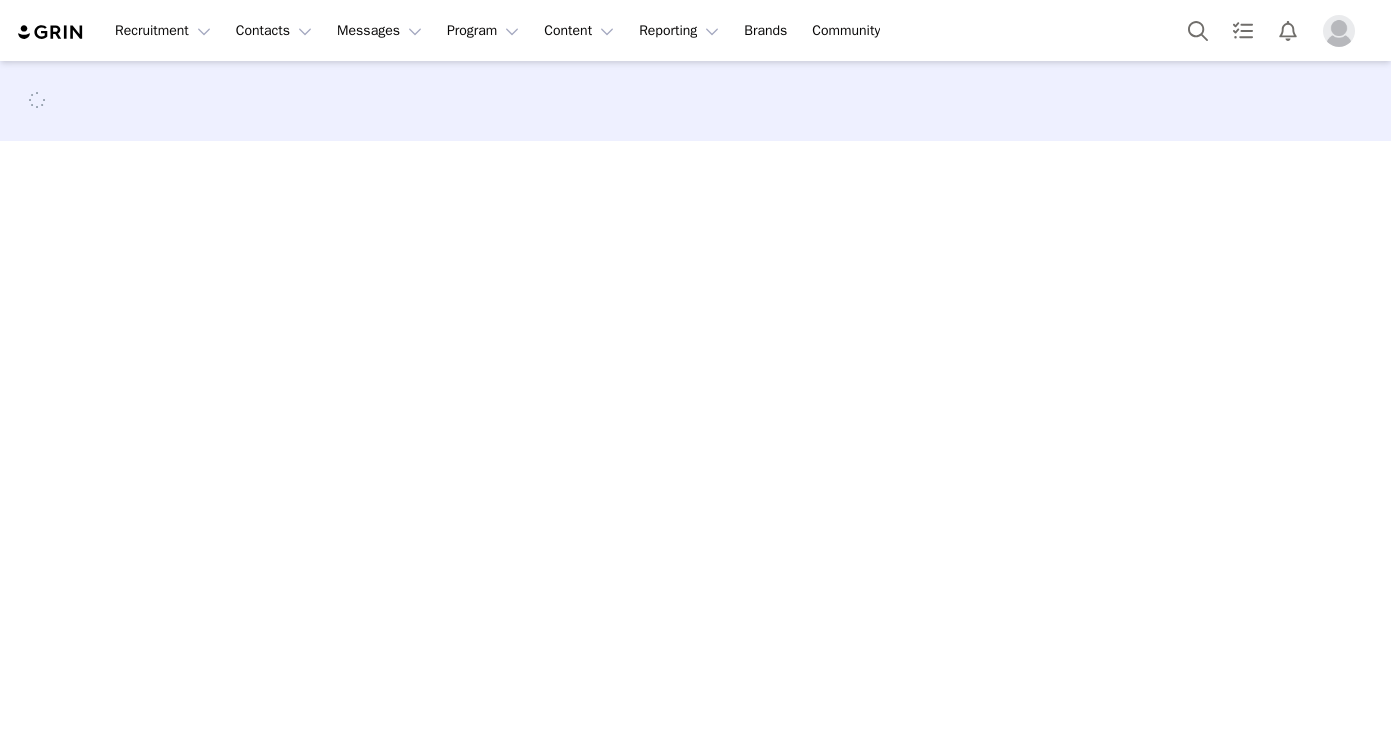 scroll, scrollTop: 0, scrollLeft: 0, axis: both 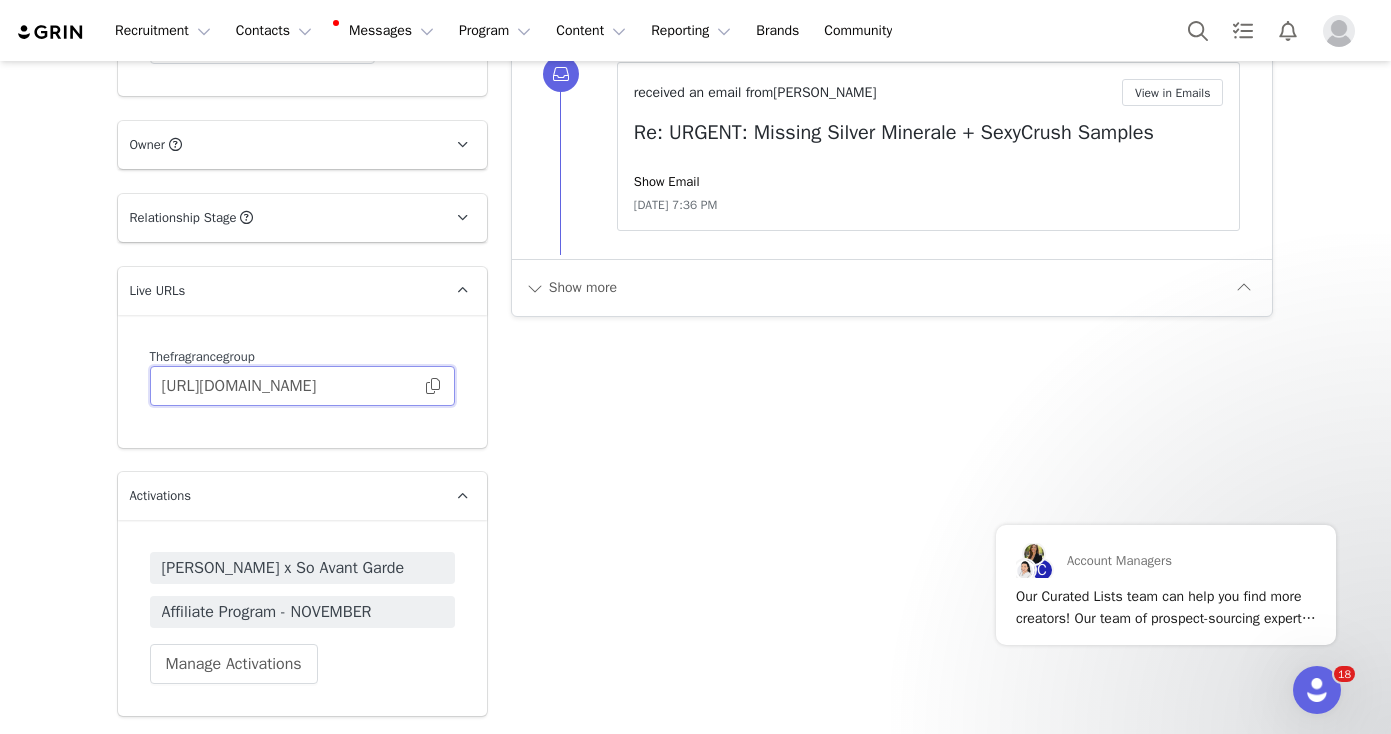 click on "https://thefragrancegroup.grin.live/b70851d1-903e-4e2a-be03-3a481182378b" at bounding box center (302, 386) 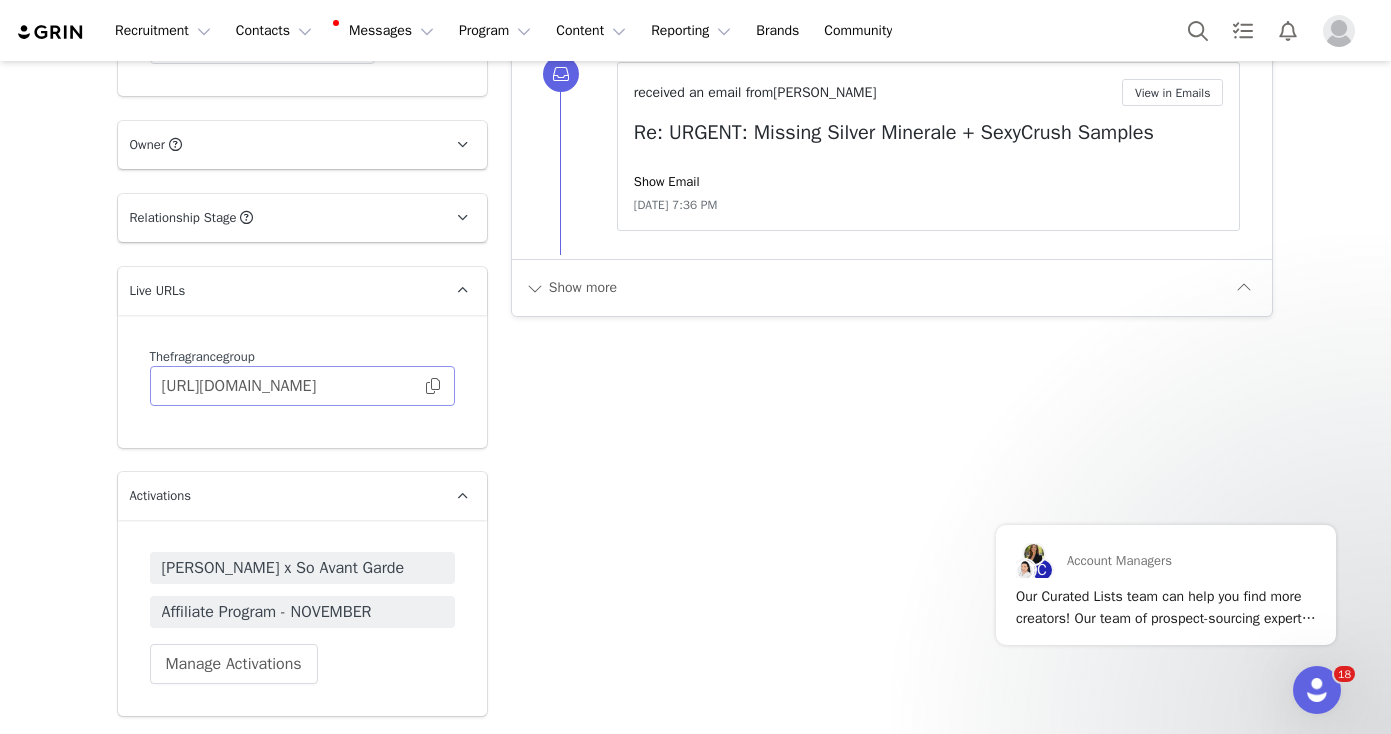 click at bounding box center (433, 386) 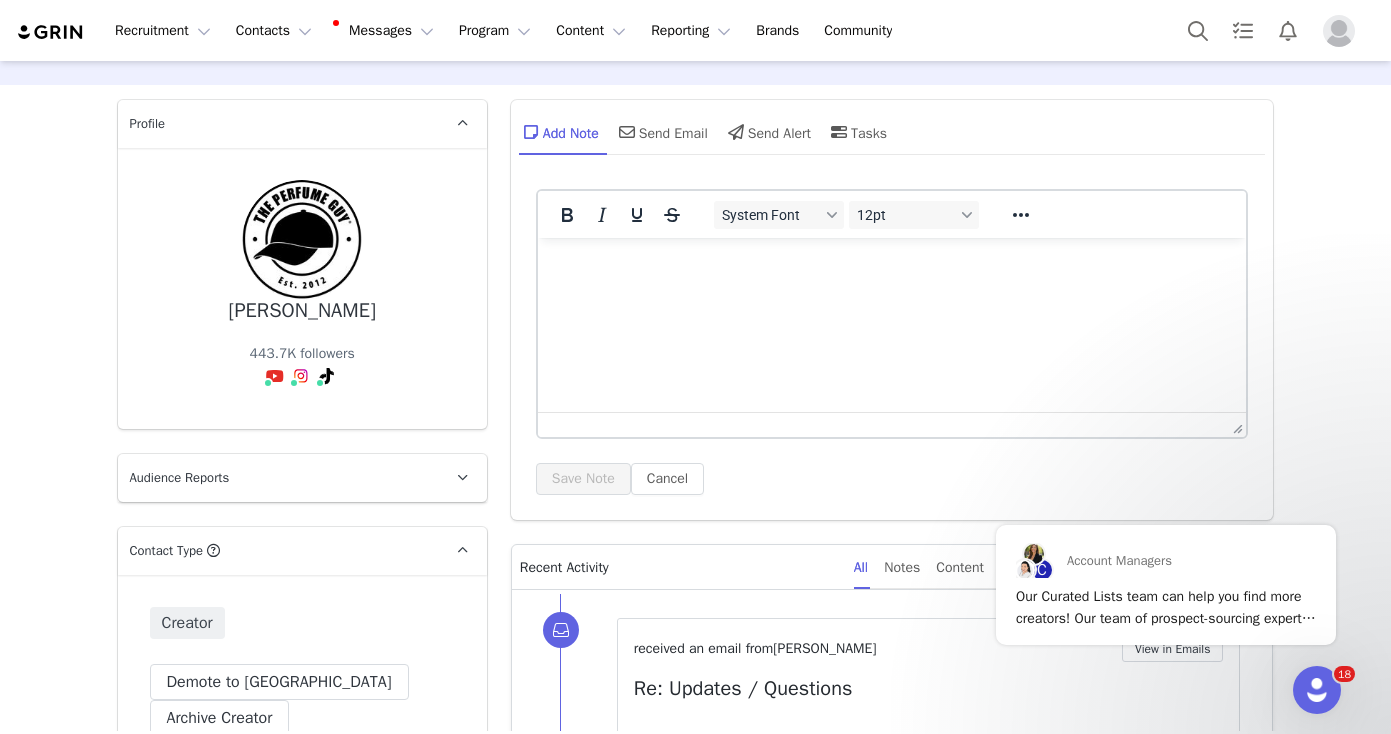 scroll, scrollTop: 0, scrollLeft: 0, axis: both 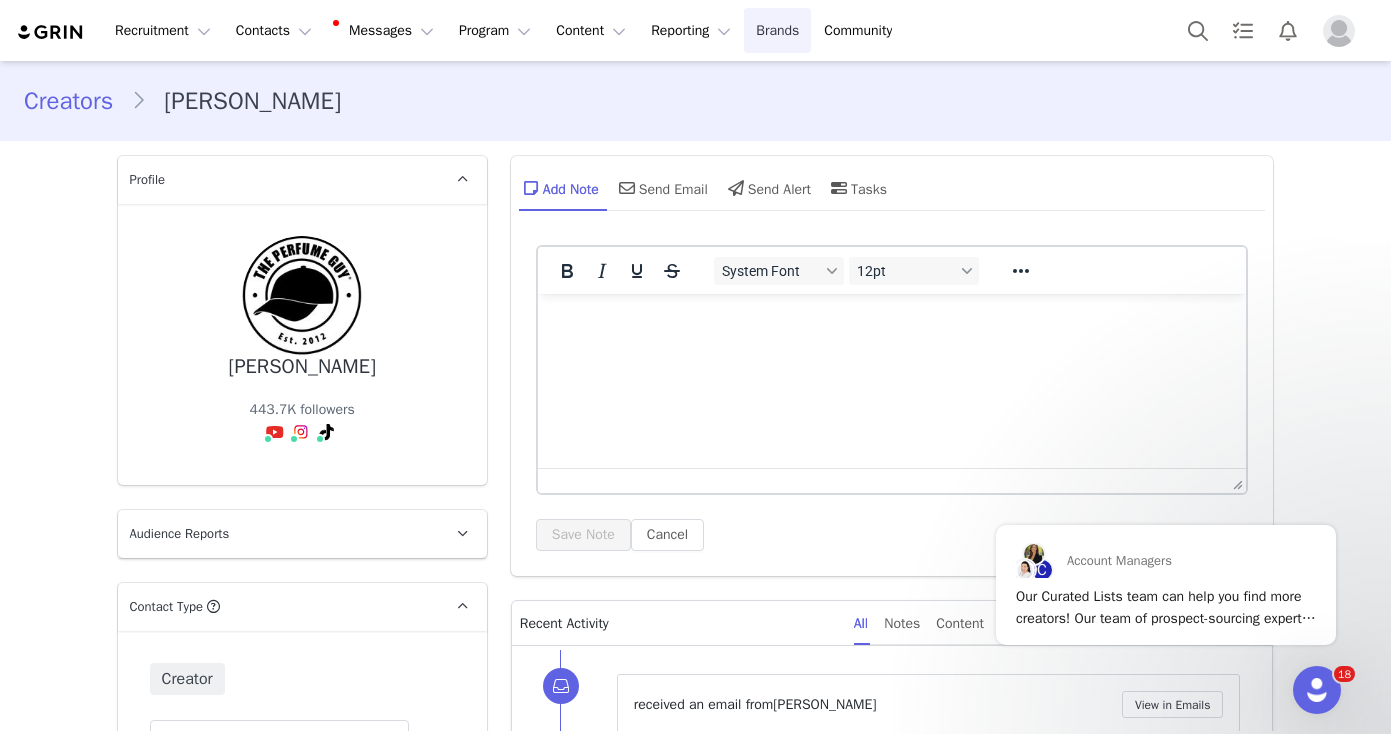 click on "Brands Brands" at bounding box center (777, 30) 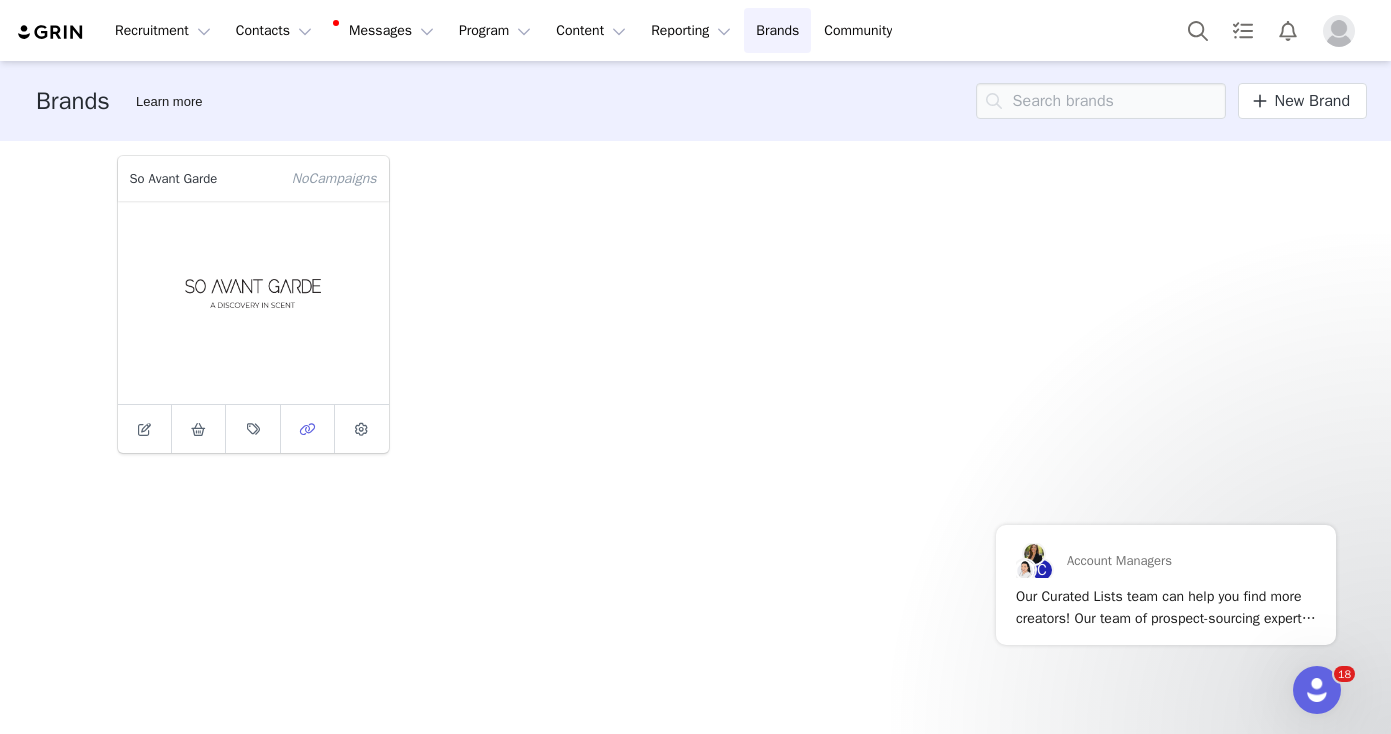 click at bounding box center [307, 429] 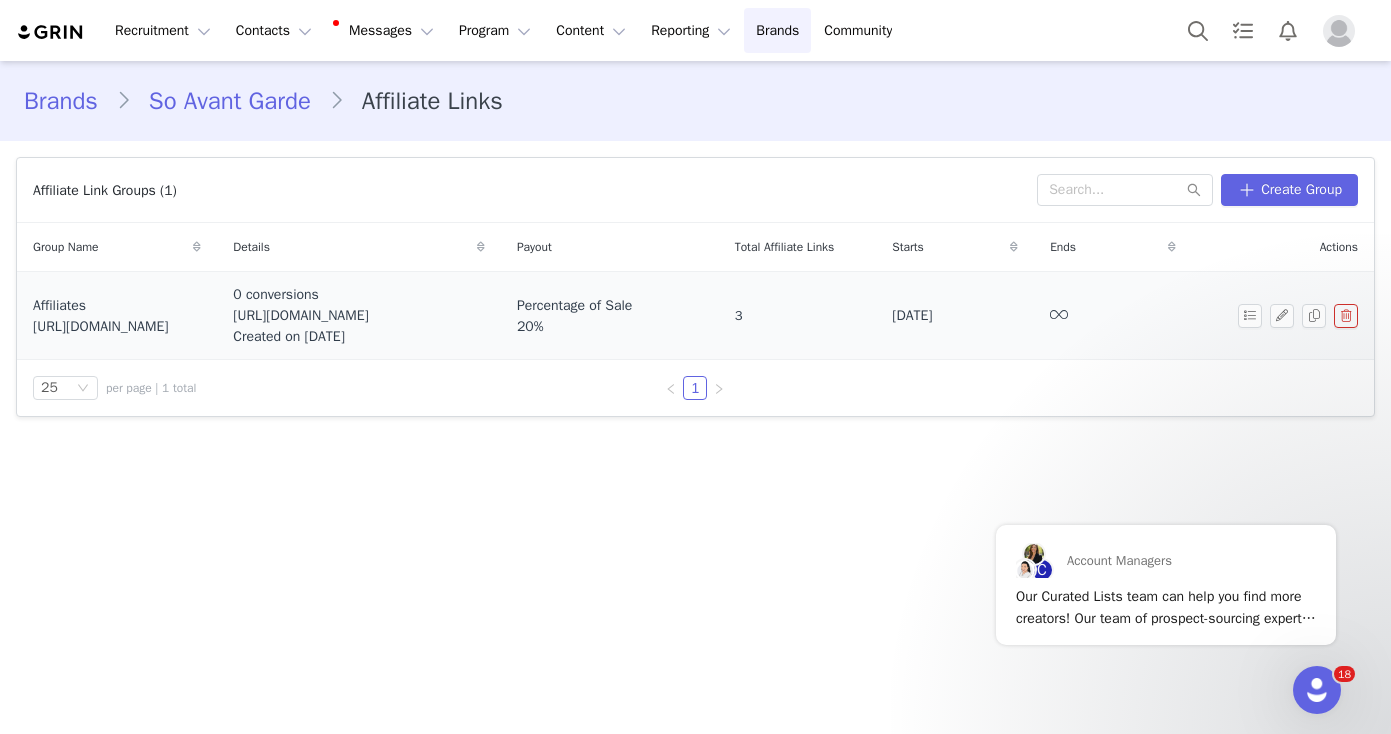 click on "Affiliates" at bounding box center [117, 305] 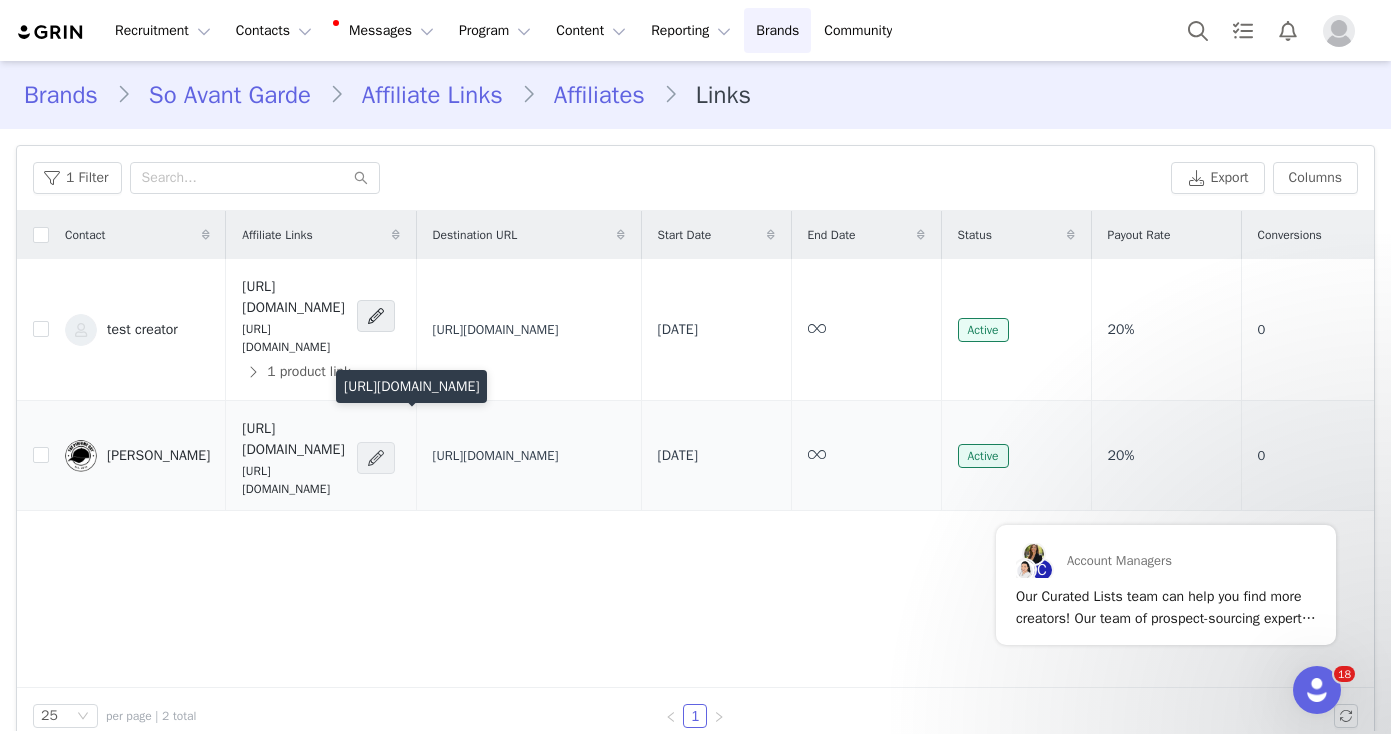click at bounding box center (376, 458) 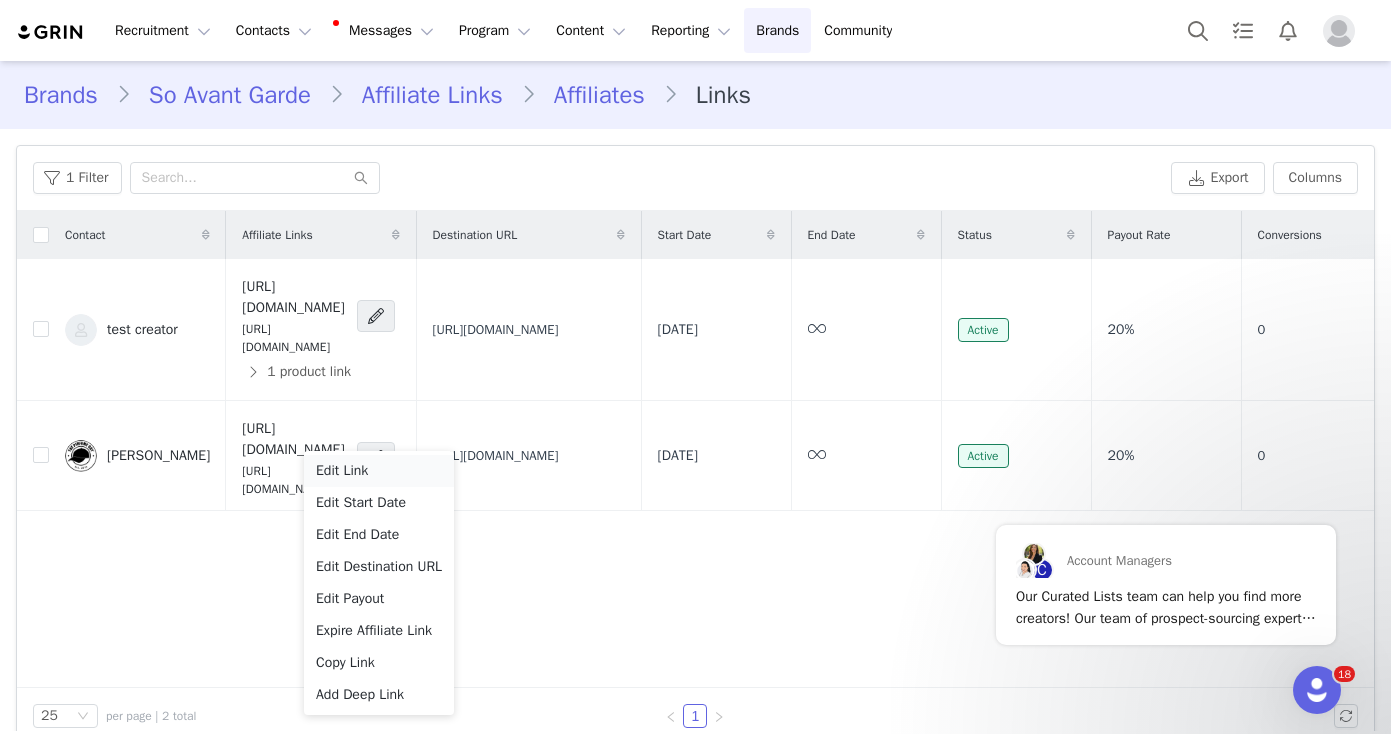 click on "Edit Link" at bounding box center [379, 471] 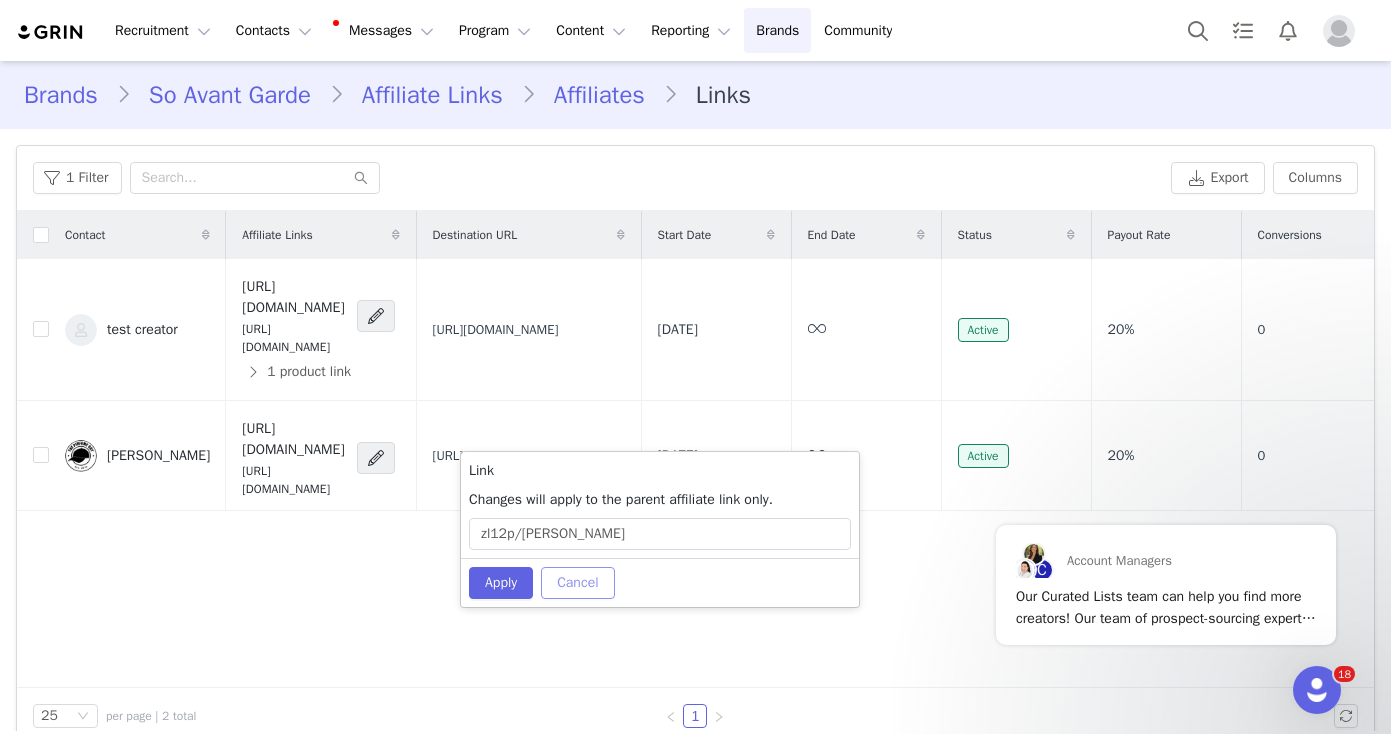 click on "Cancel" at bounding box center (577, 583) 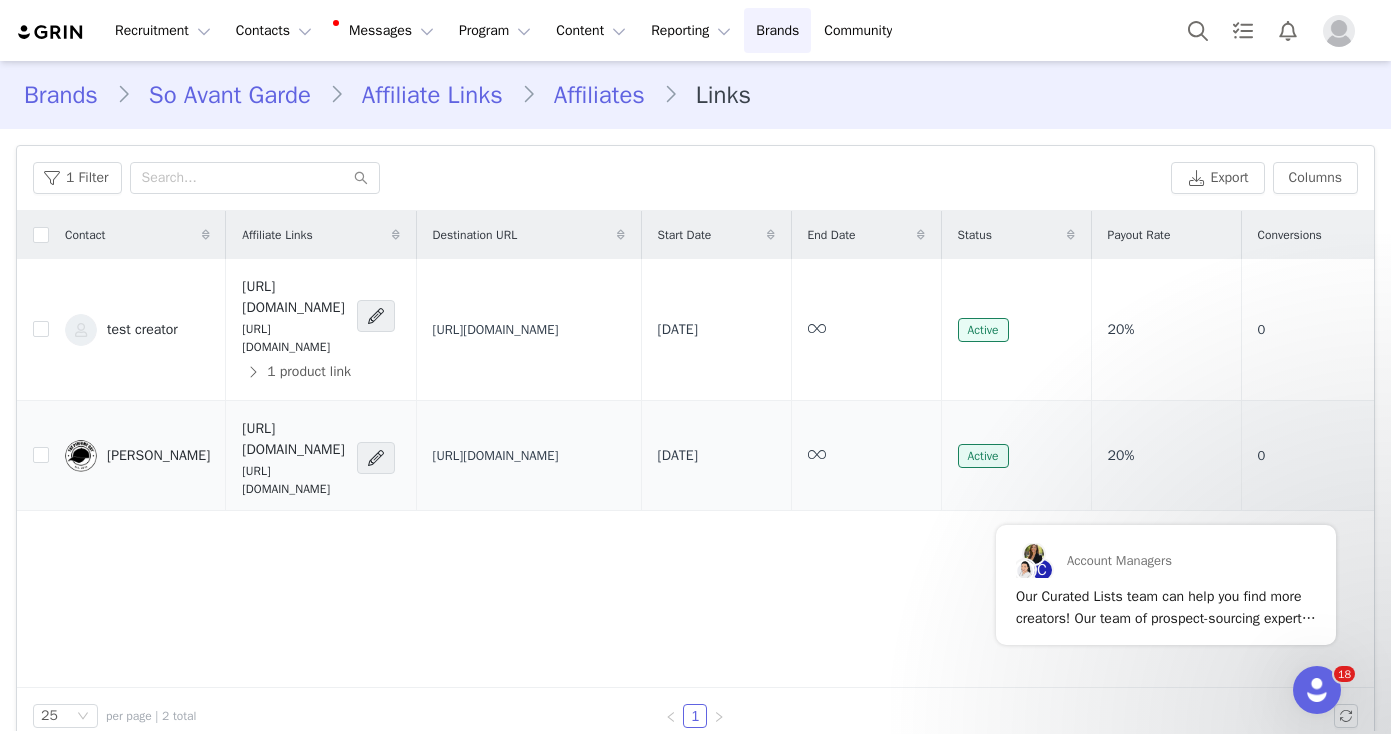 click on "[PERSON_NAME]" at bounding box center [137, 456] 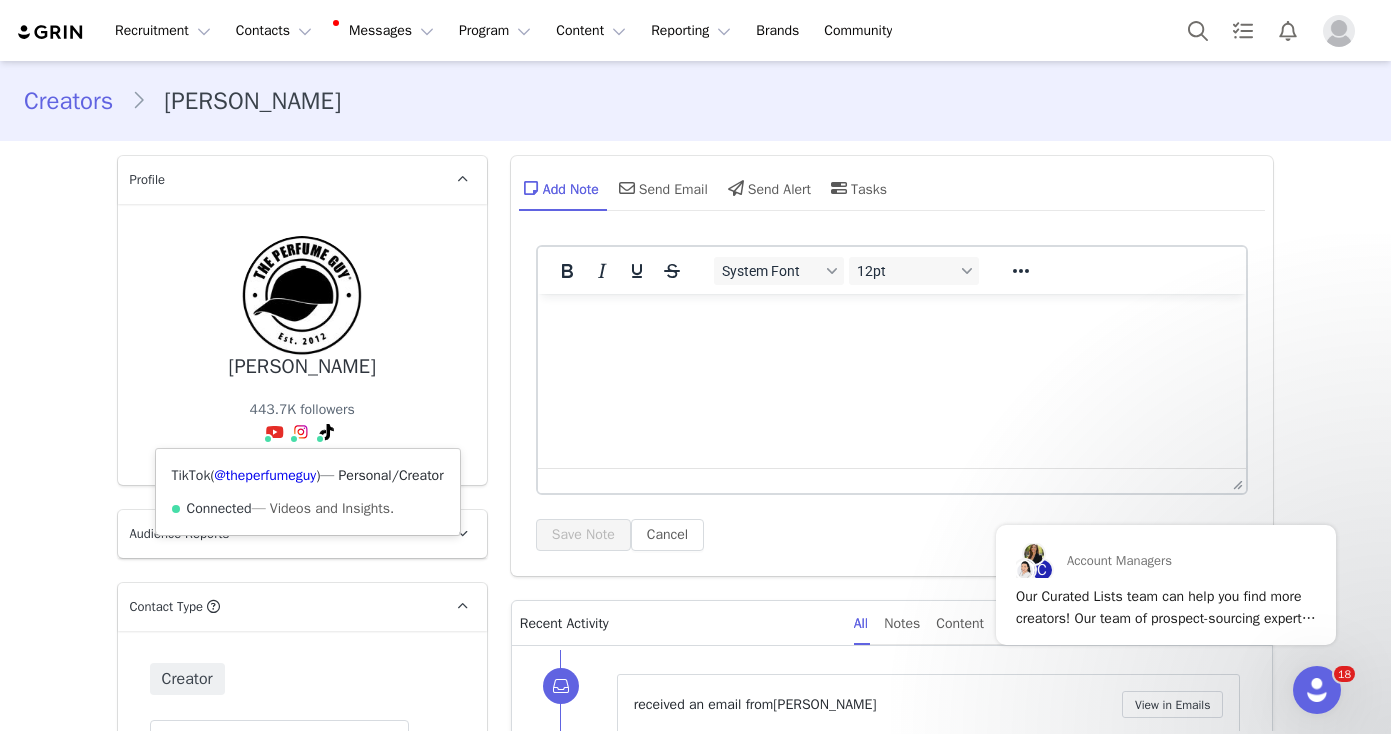 scroll, scrollTop: 0, scrollLeft: 0, axis: both 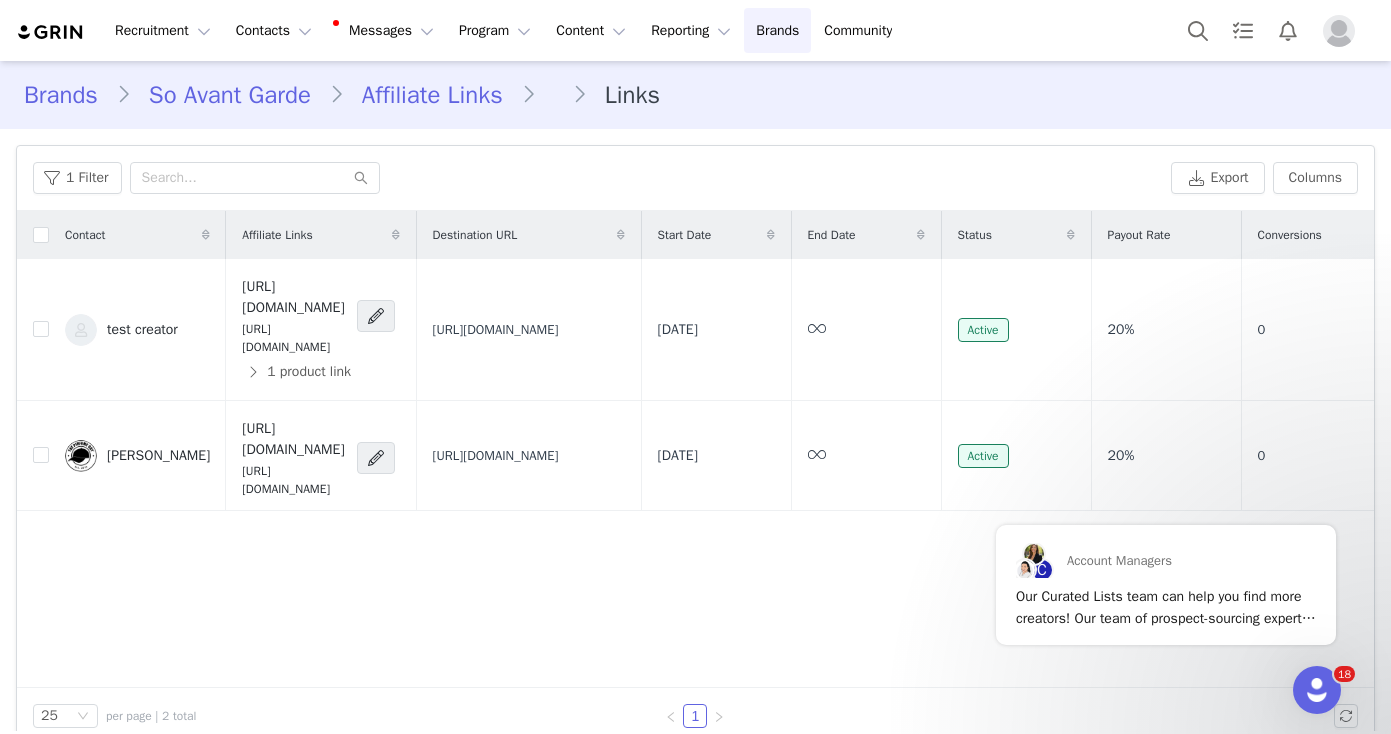 click on "Affiliate Links" at bounding box center [432, 95] 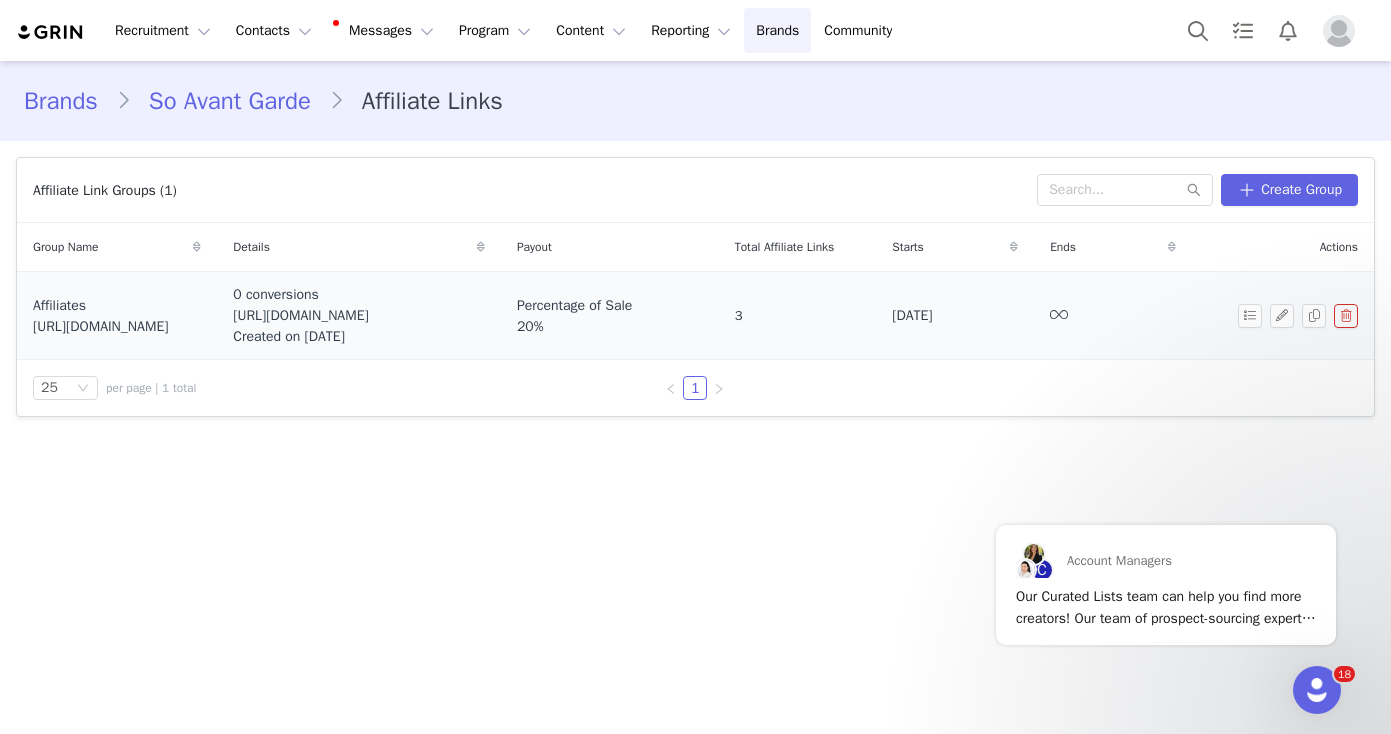click on "Affiliates" at bounding box center [117, 305] 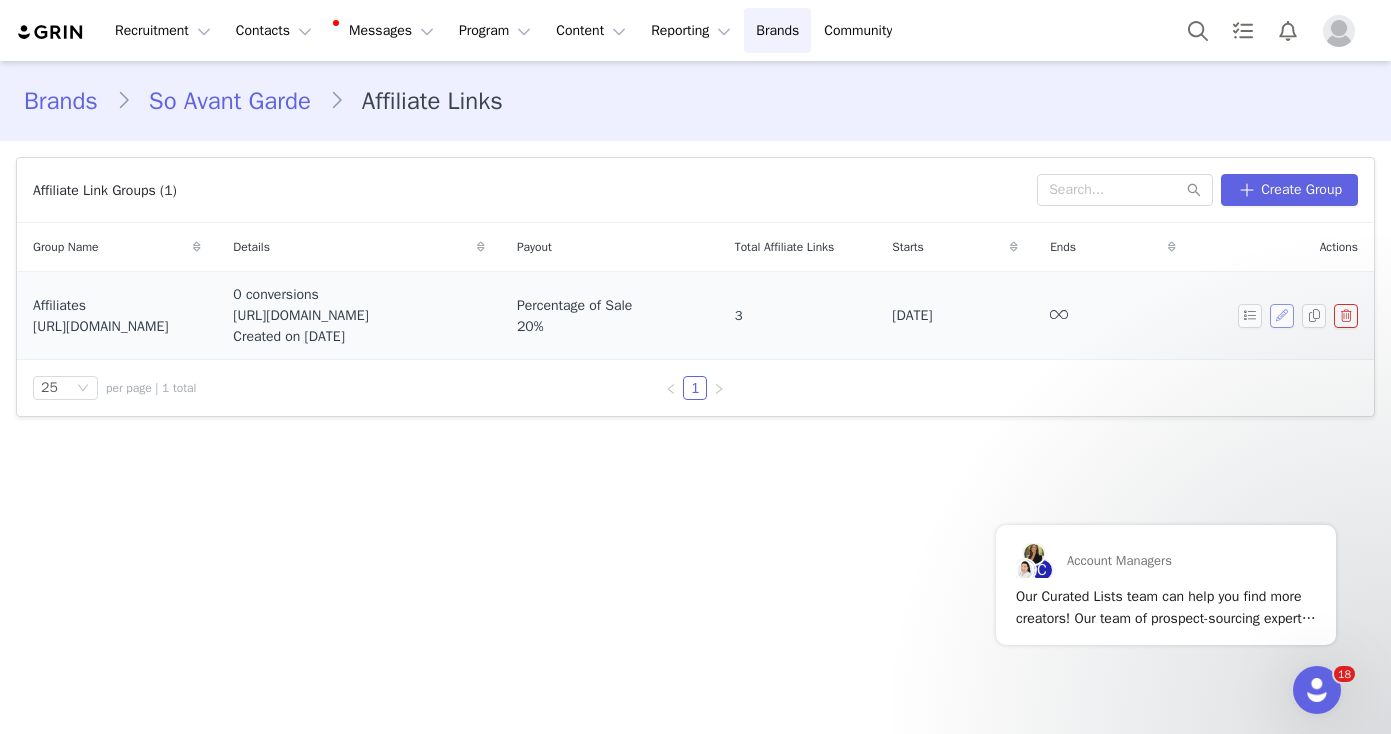 click at bounding box center (1282, 316) 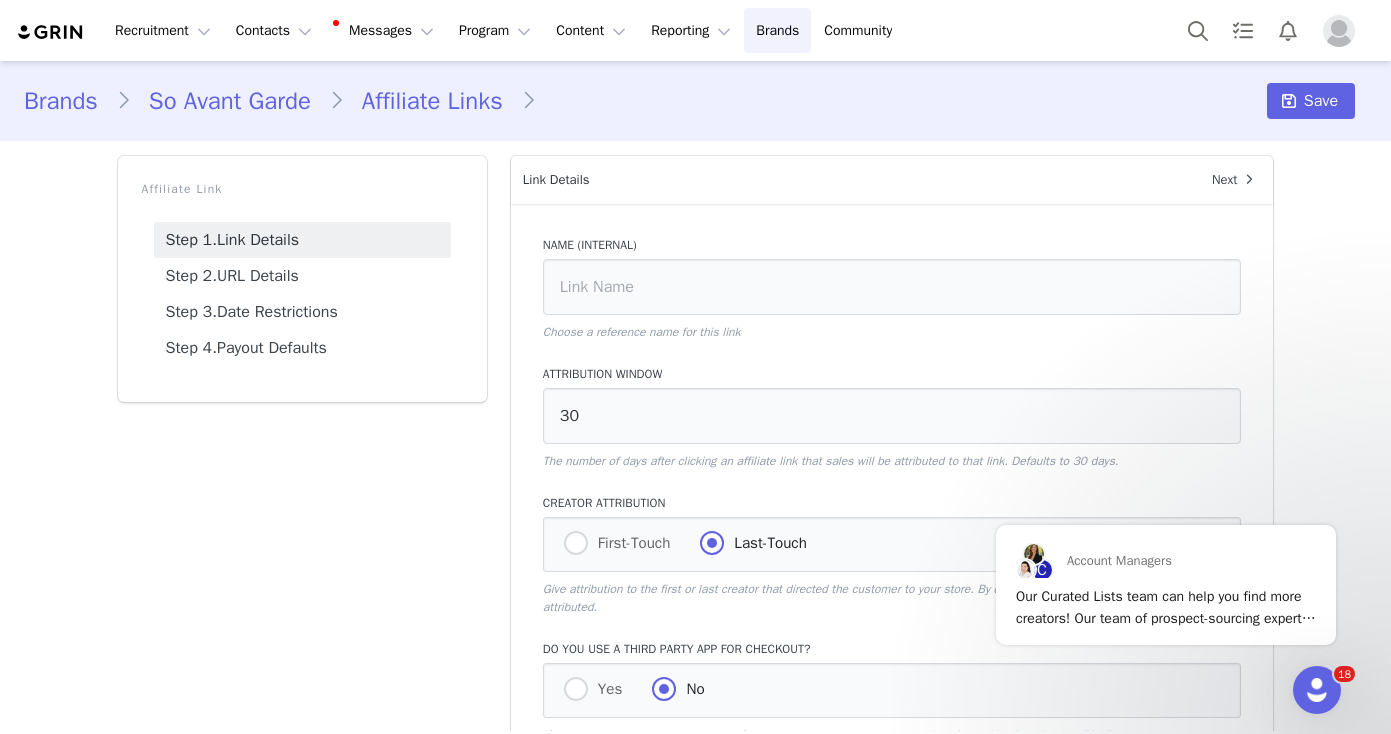 type on "Affiliates" 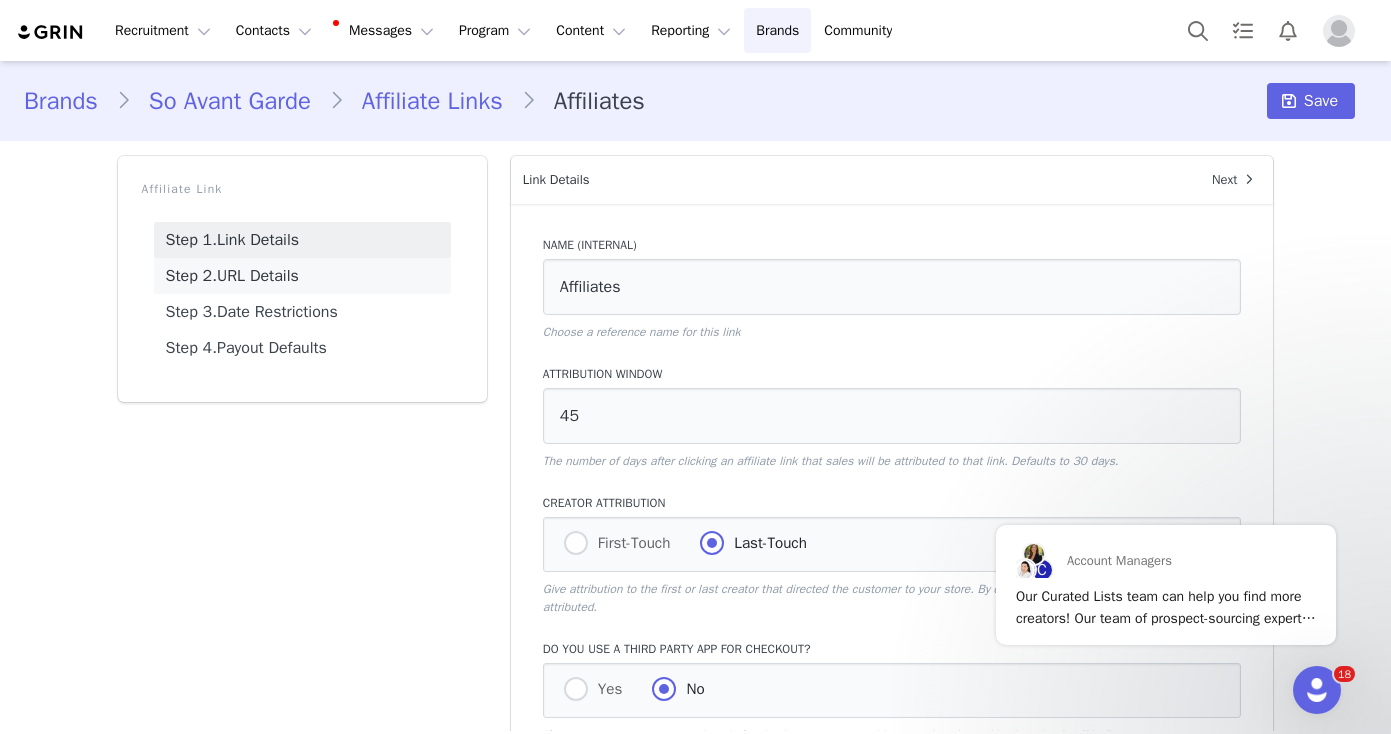click on "Step 2.  URL Details" at bounding box center (302, 276) 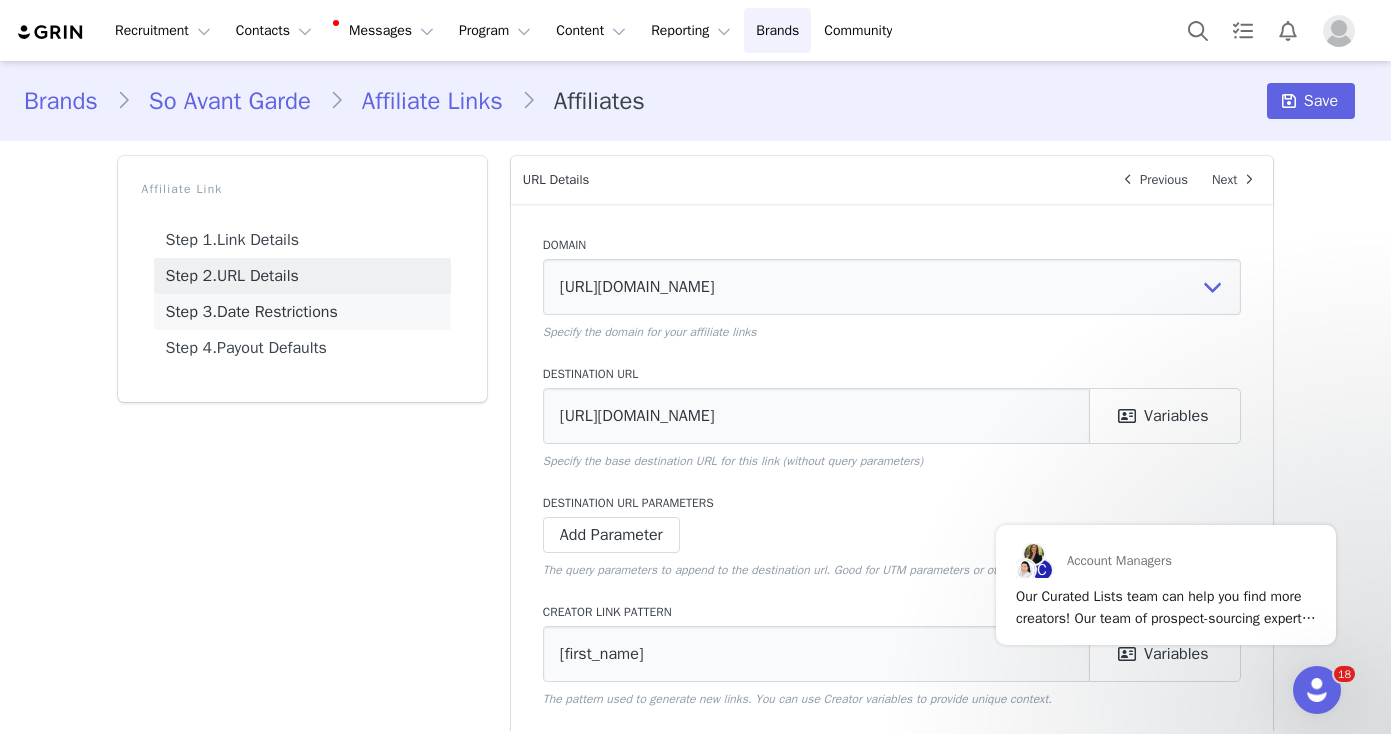 click on "Step 3.  Date Restrictions" at bounding box center [302, 312] 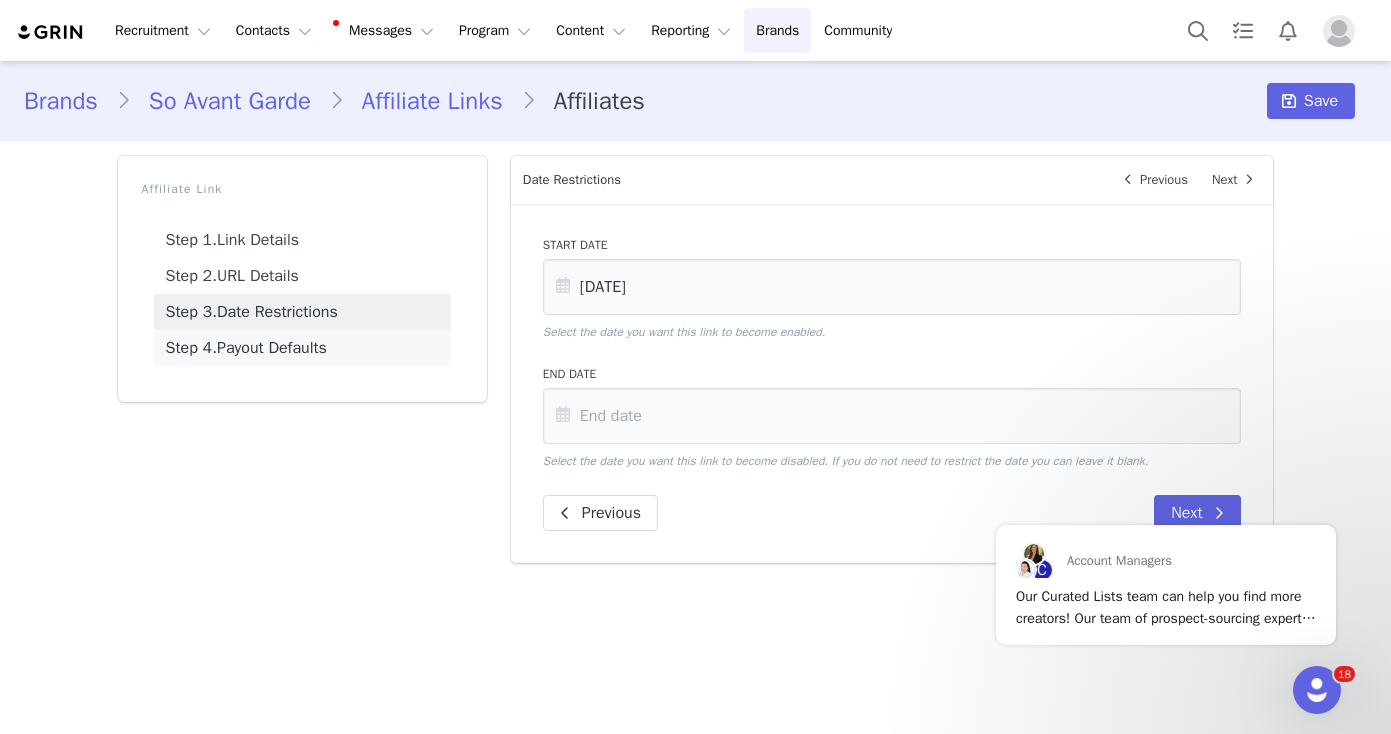 click on "Step 4.  Payout Defaults" at bounding box center (302, 348) 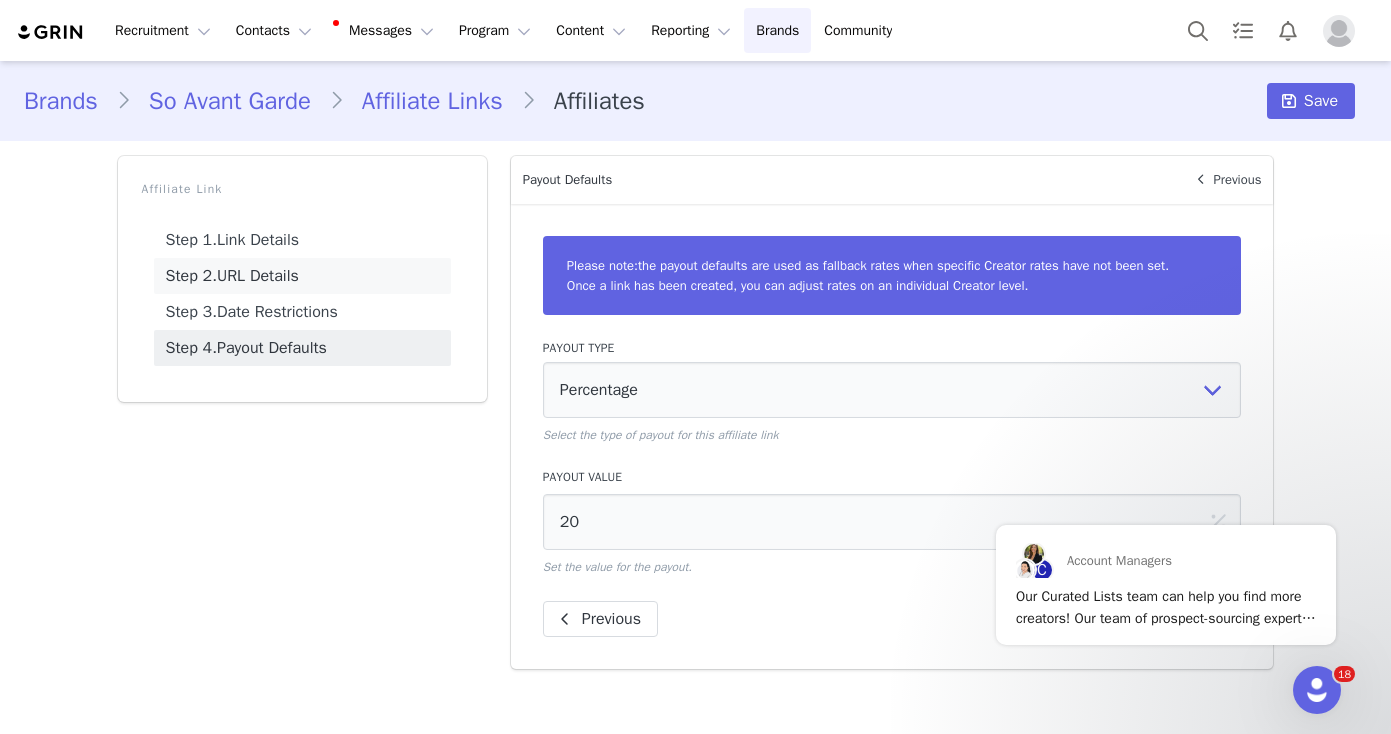 click on "Step 2.  URL Details" at bounding box center [302, 276] 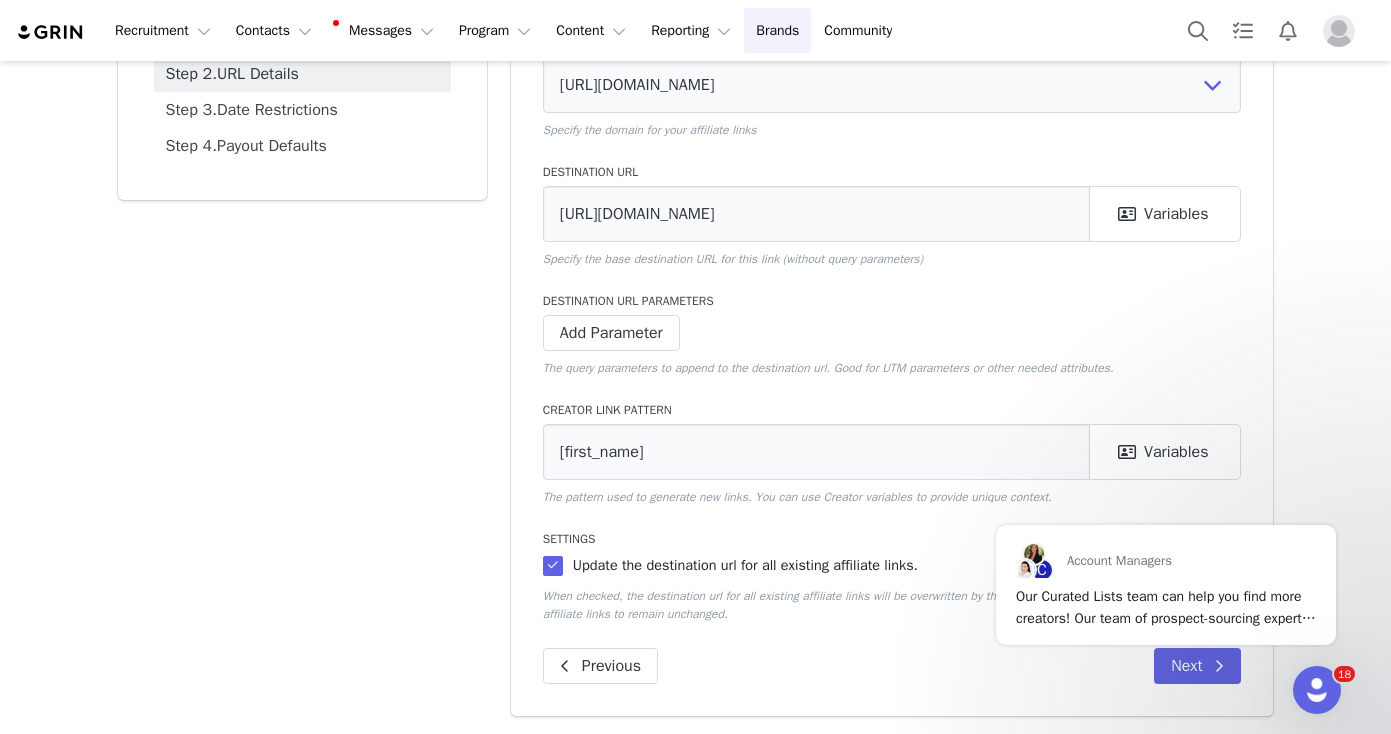 scroll, scrollTop: 202, scrollLeft: 0, axis: vertical 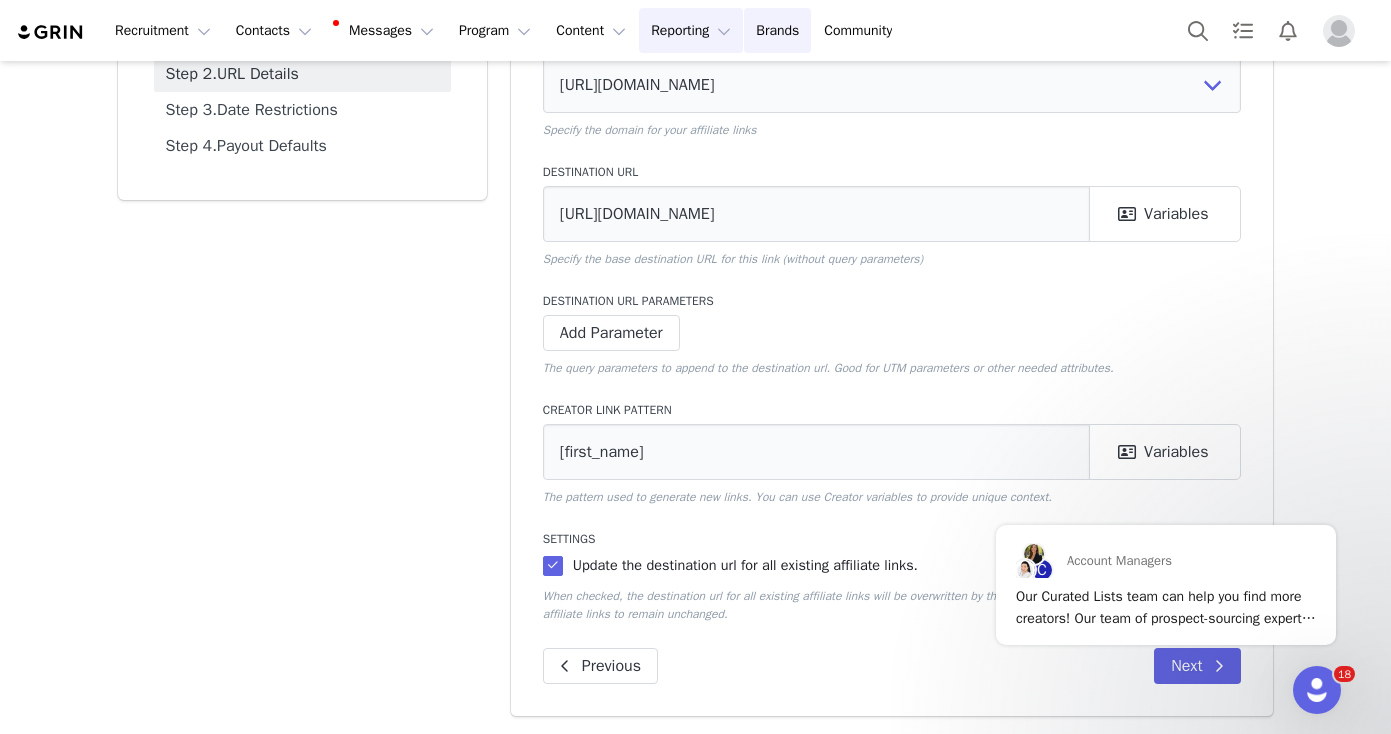 click on "Reporting Reporting" at bounding box center (691, 30) 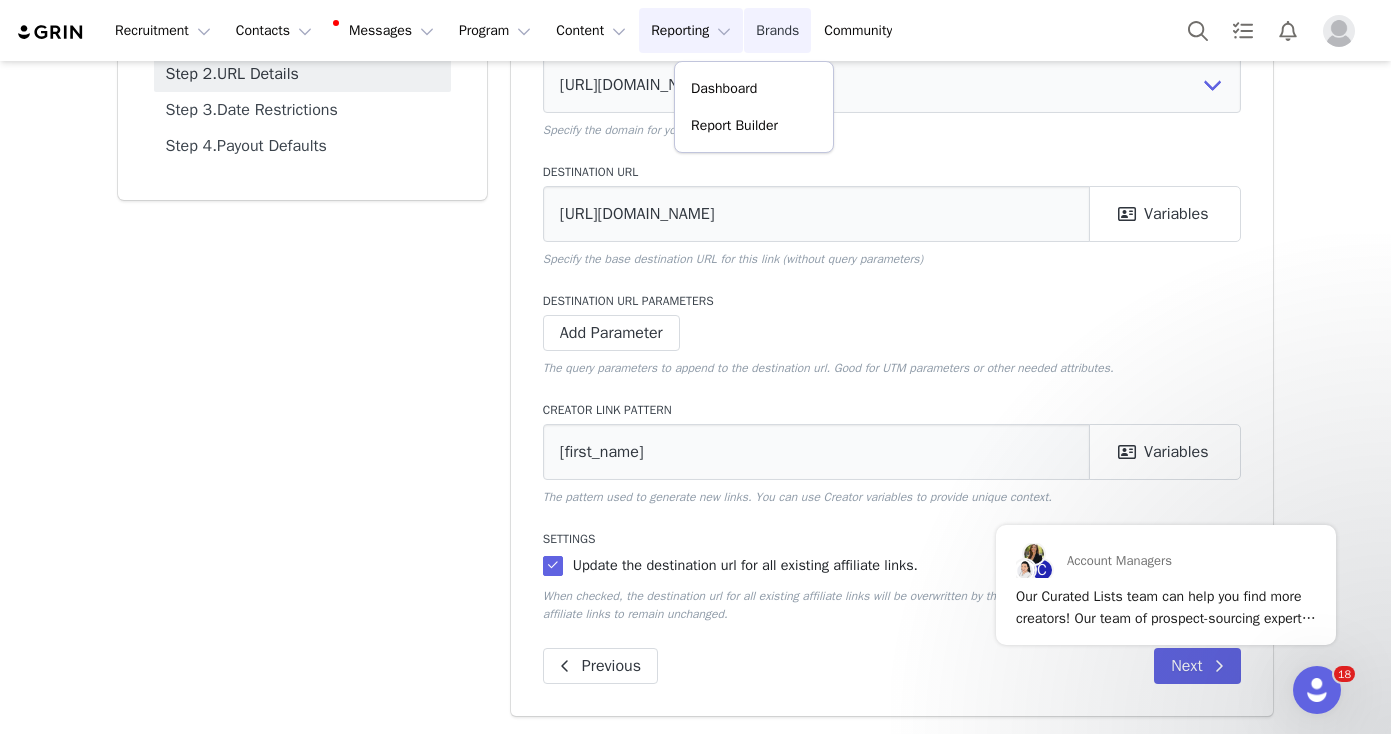 click on "Brands Brands" at bounding box center (777, 30) 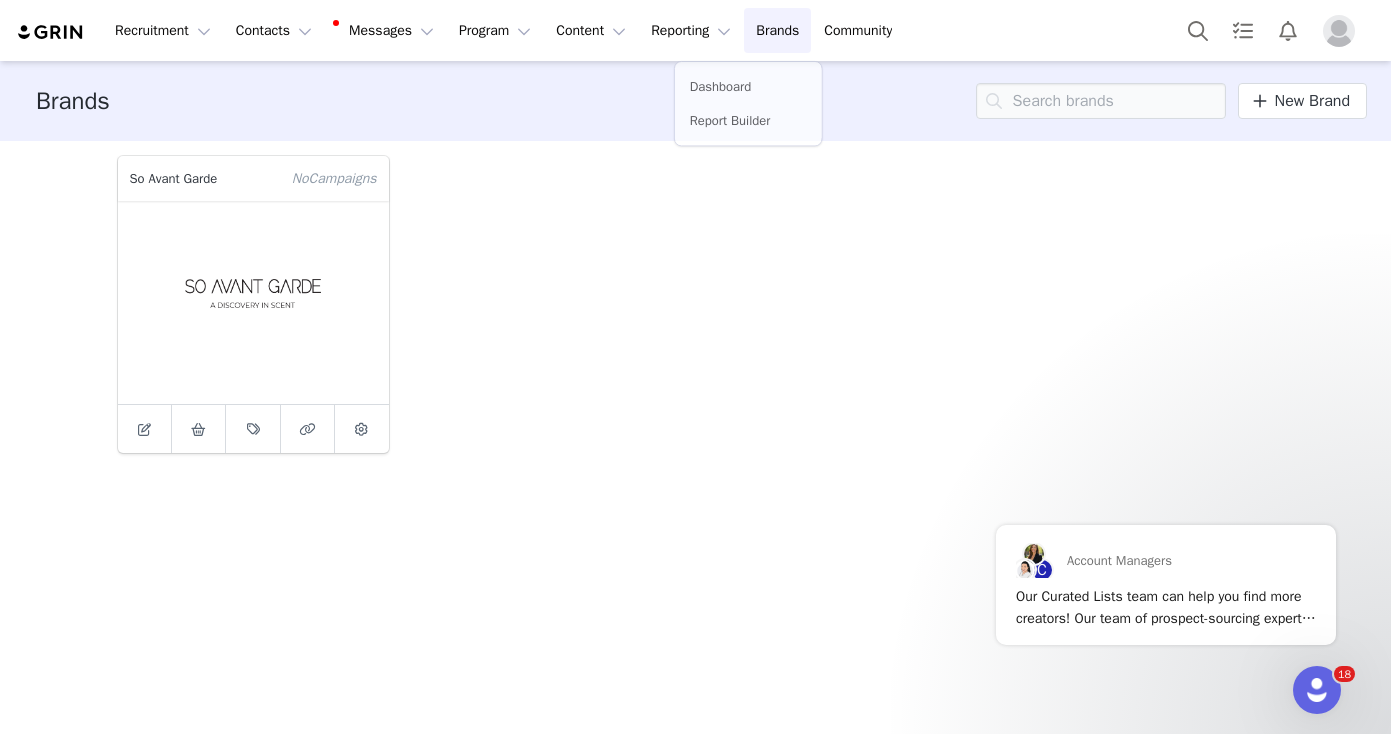 scroll, scrollTop: 0, scrollLeft: 0, axis: both 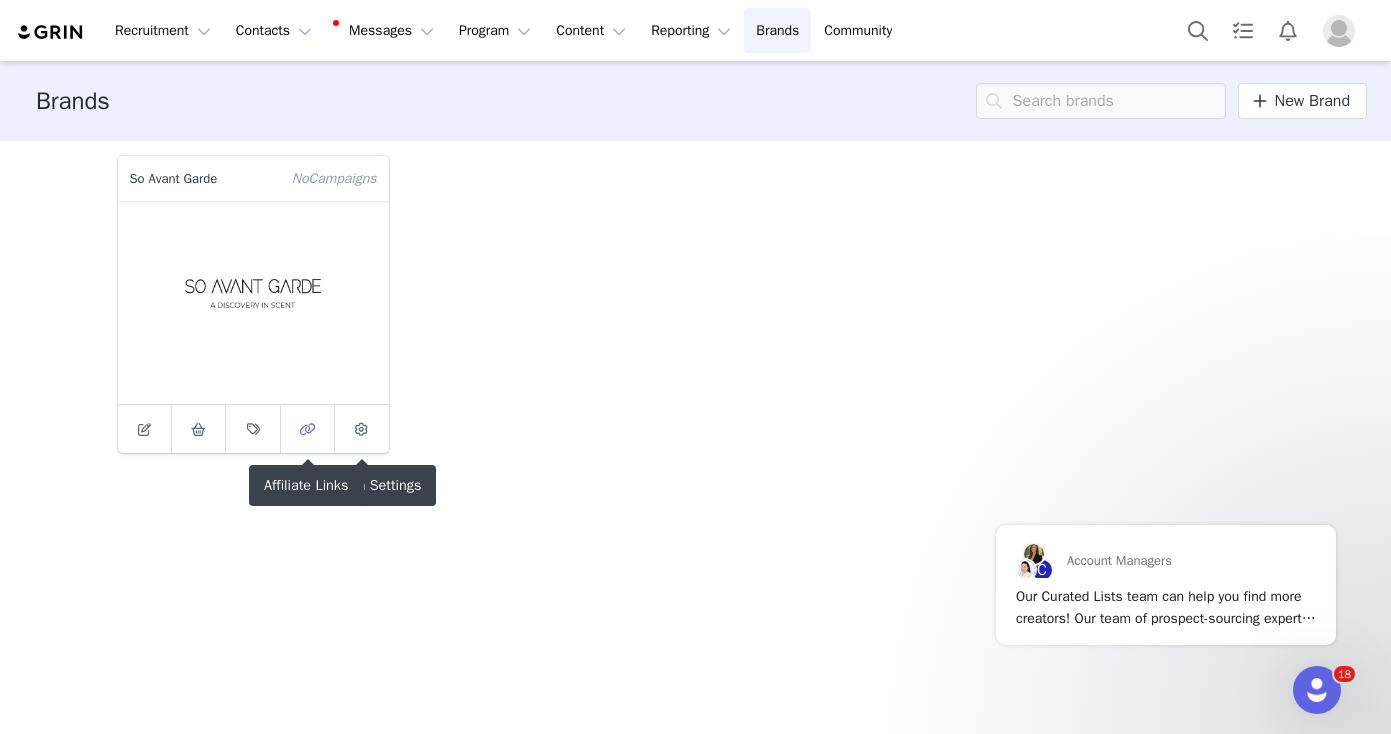 click at bounding box center (308, 429) 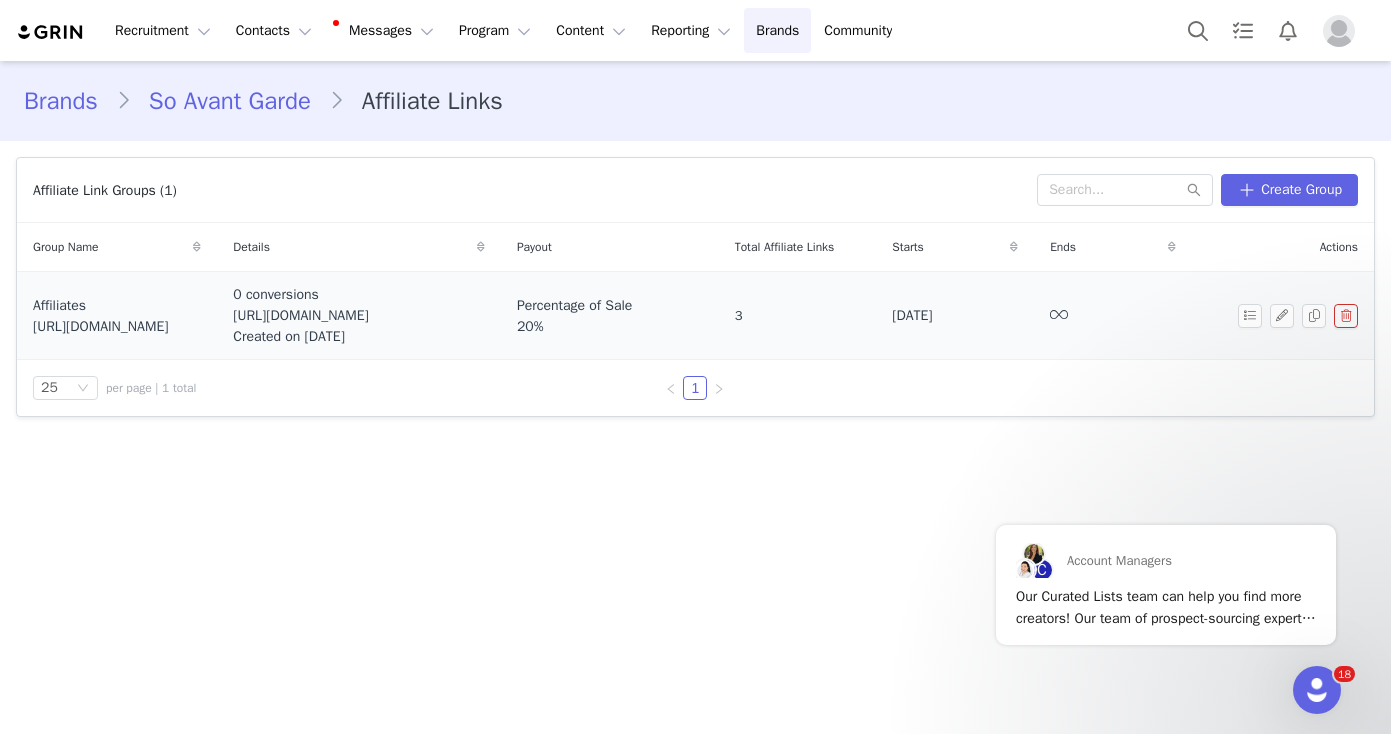 click on "Affiliates" at bounding box center [59, 305] 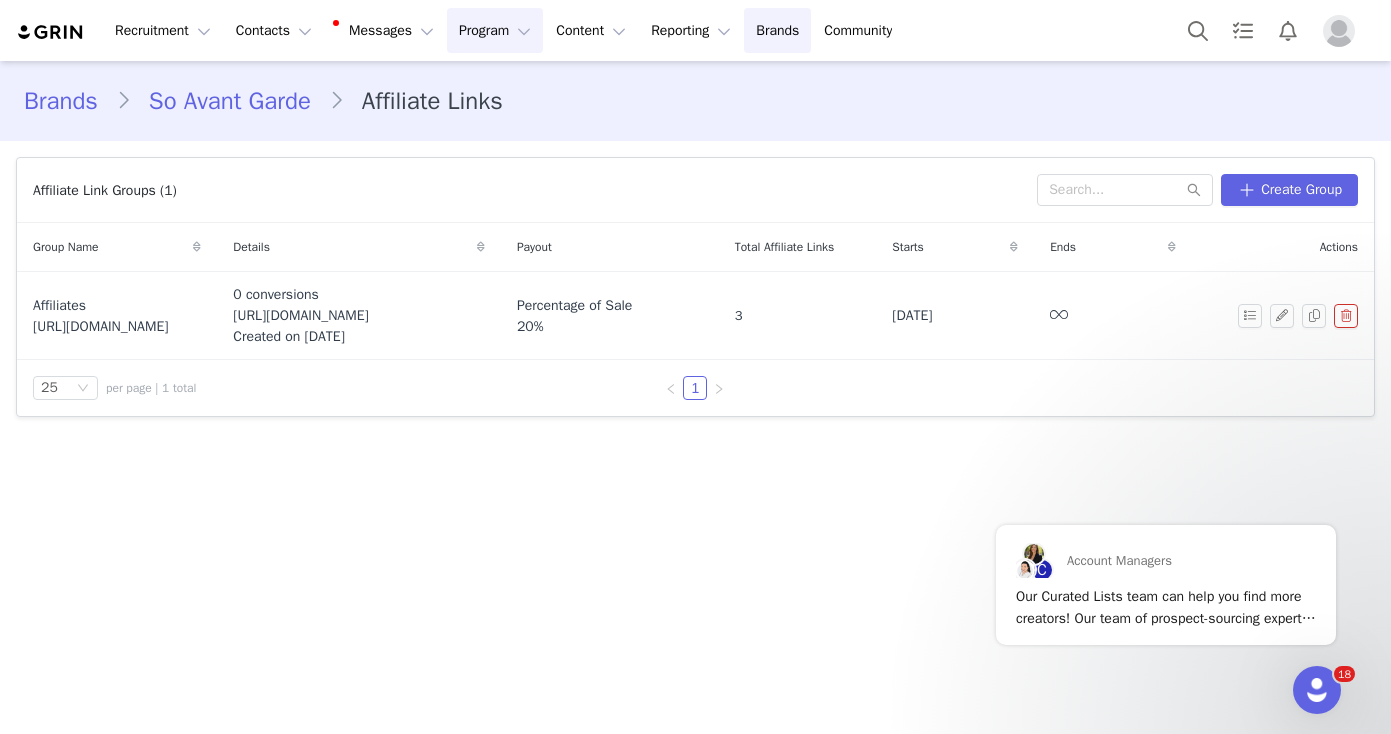 click on "Program Program" at bounding box center (495, 30) 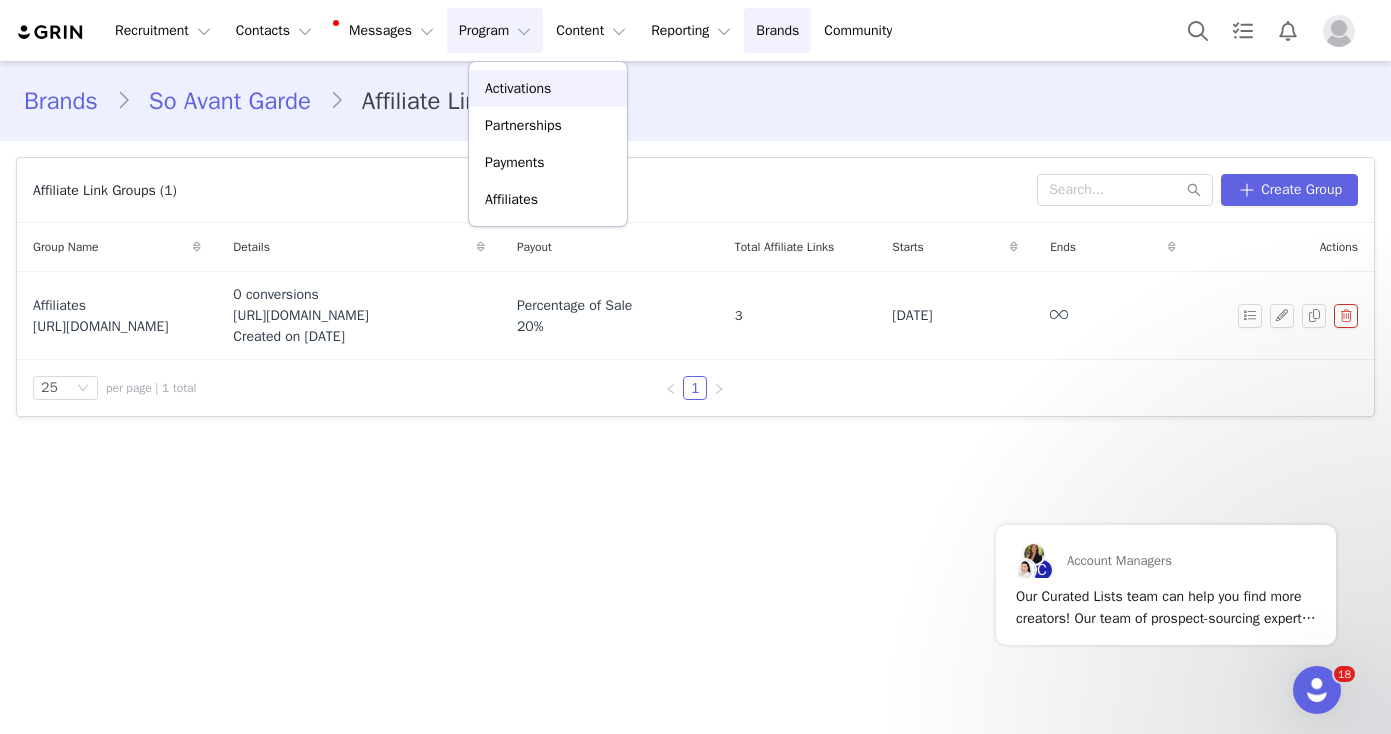 click on "Activations" at bounding box center [548, 88] 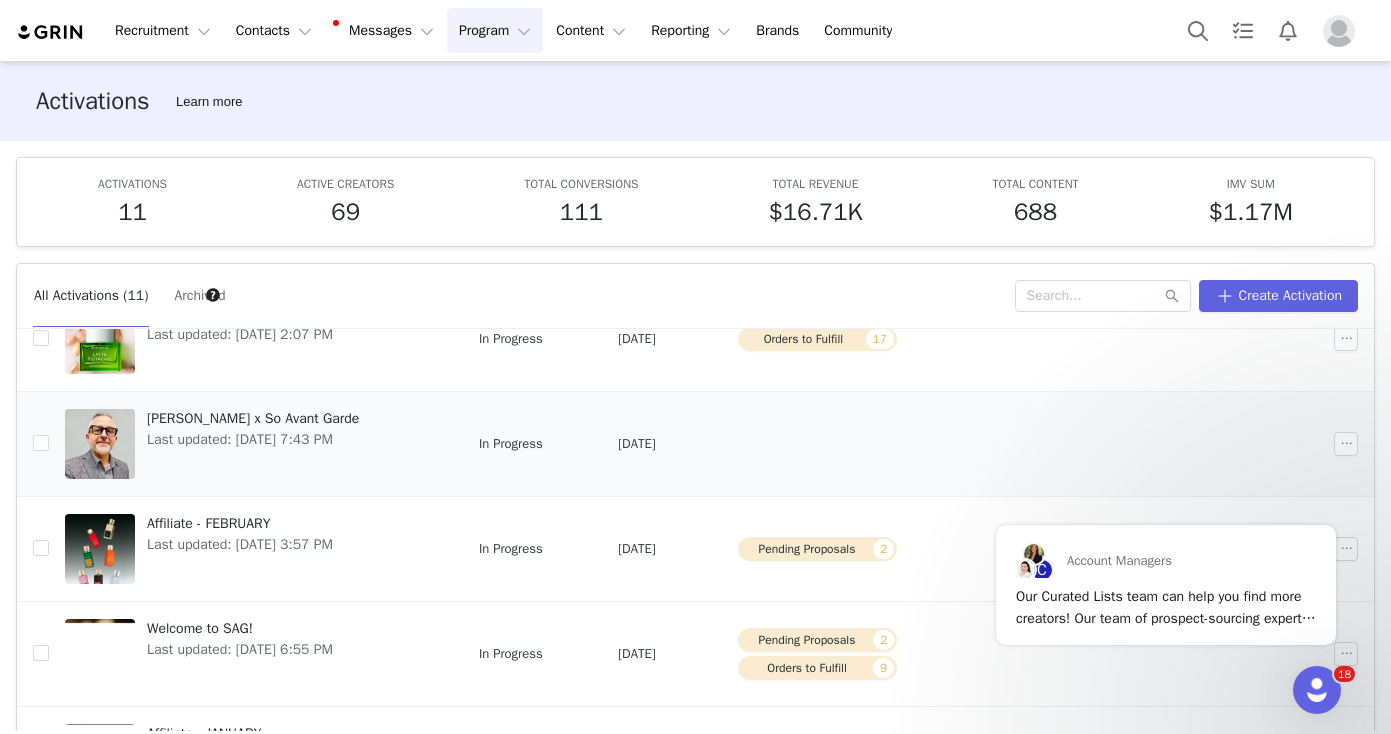 scroll, scrollTop: 419, scrollLeft: 0, axis: vertical 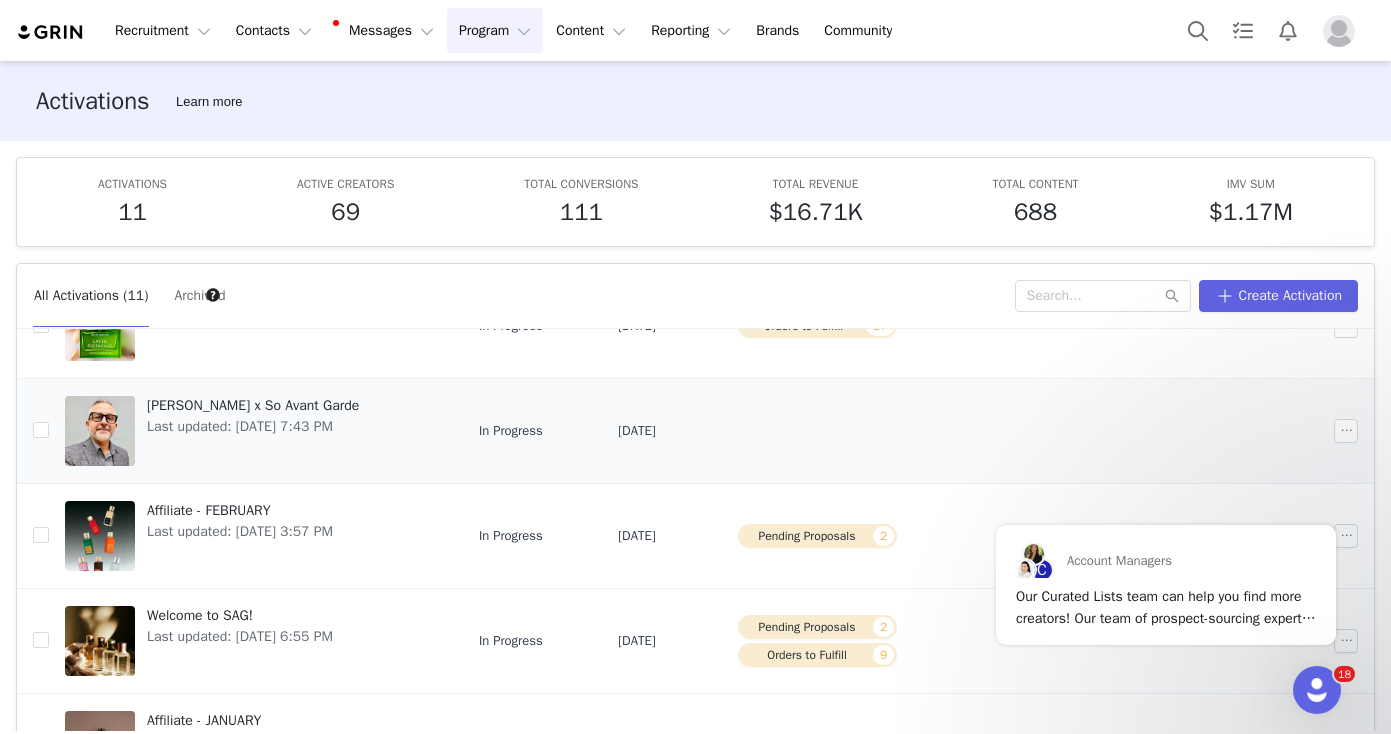 click on "[PERSON_NAME] x So Avant Garde" at bounding box center [253, 405] 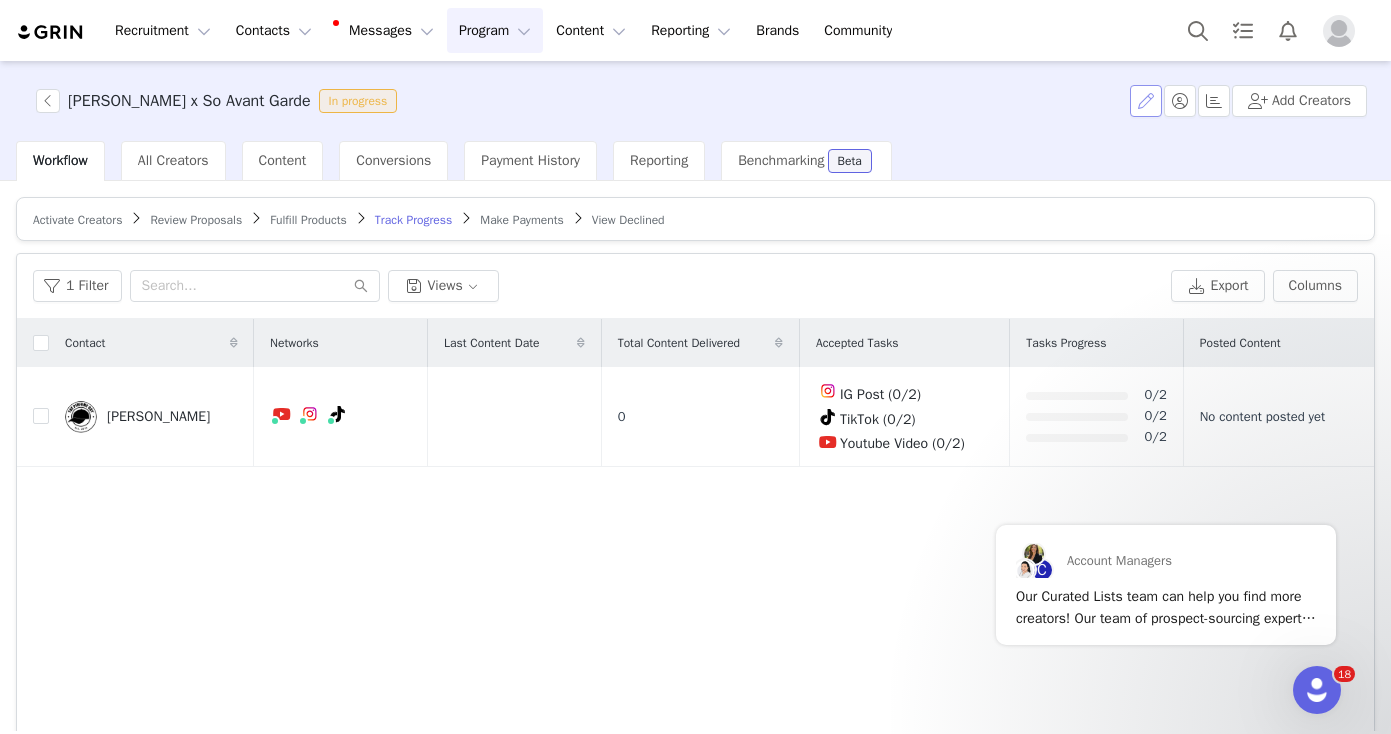 click at bounding box center (1146, 101) 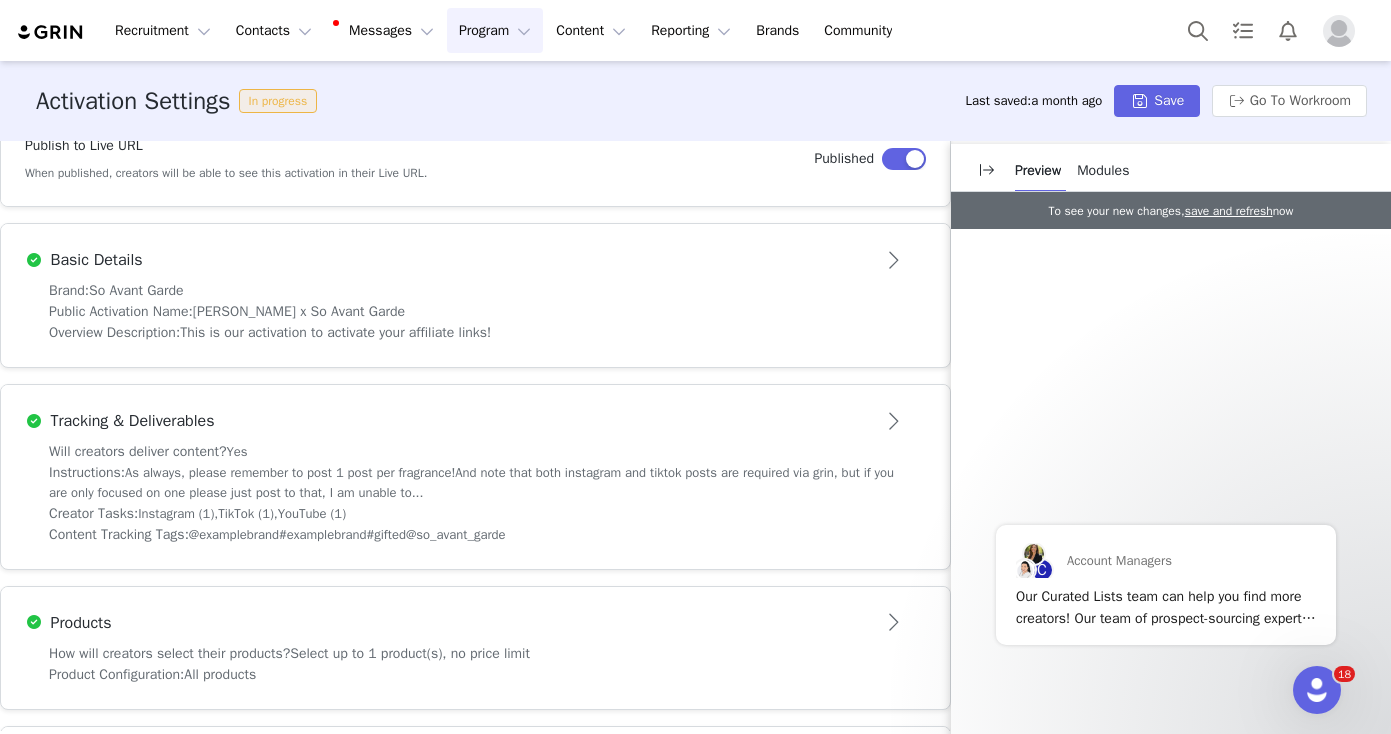 scroll, scrollTop: 534, scrollLeft: 0, axis: vertical 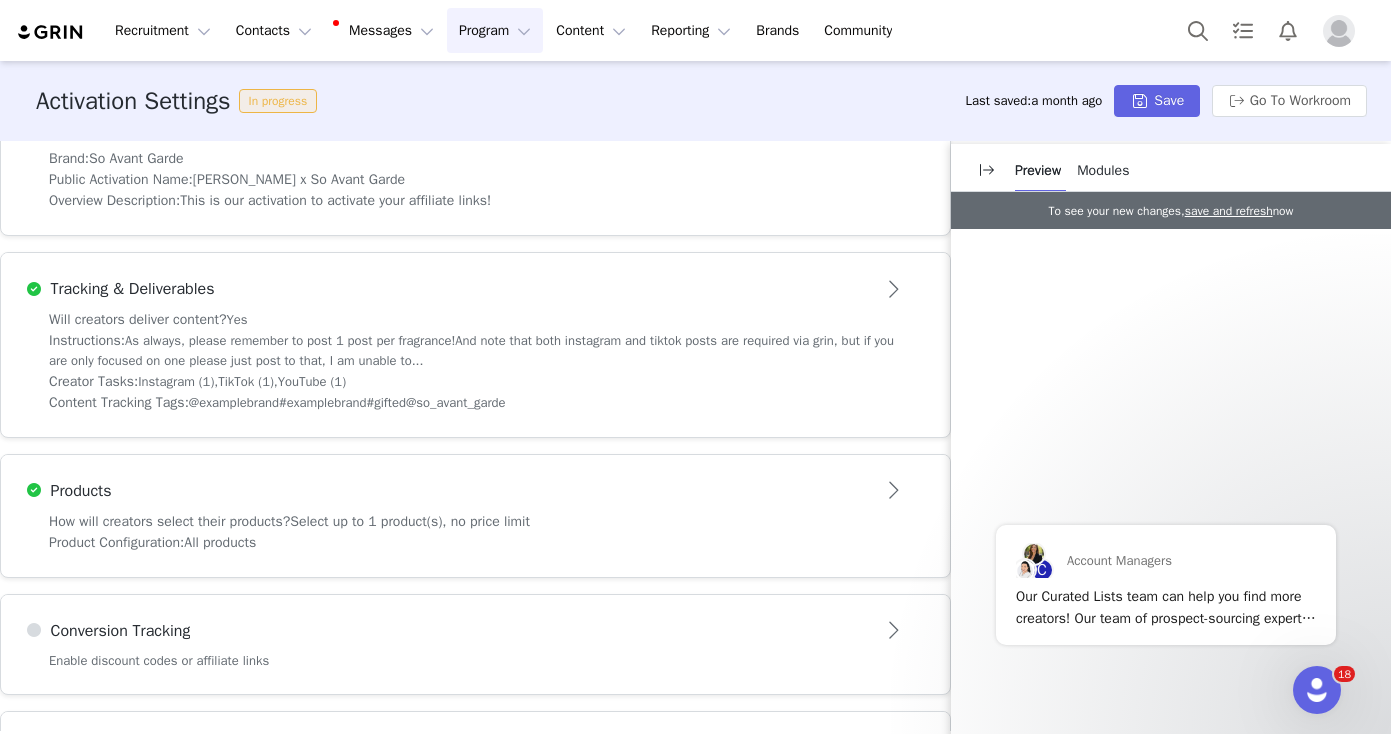 click at bounding box center [895, 289] 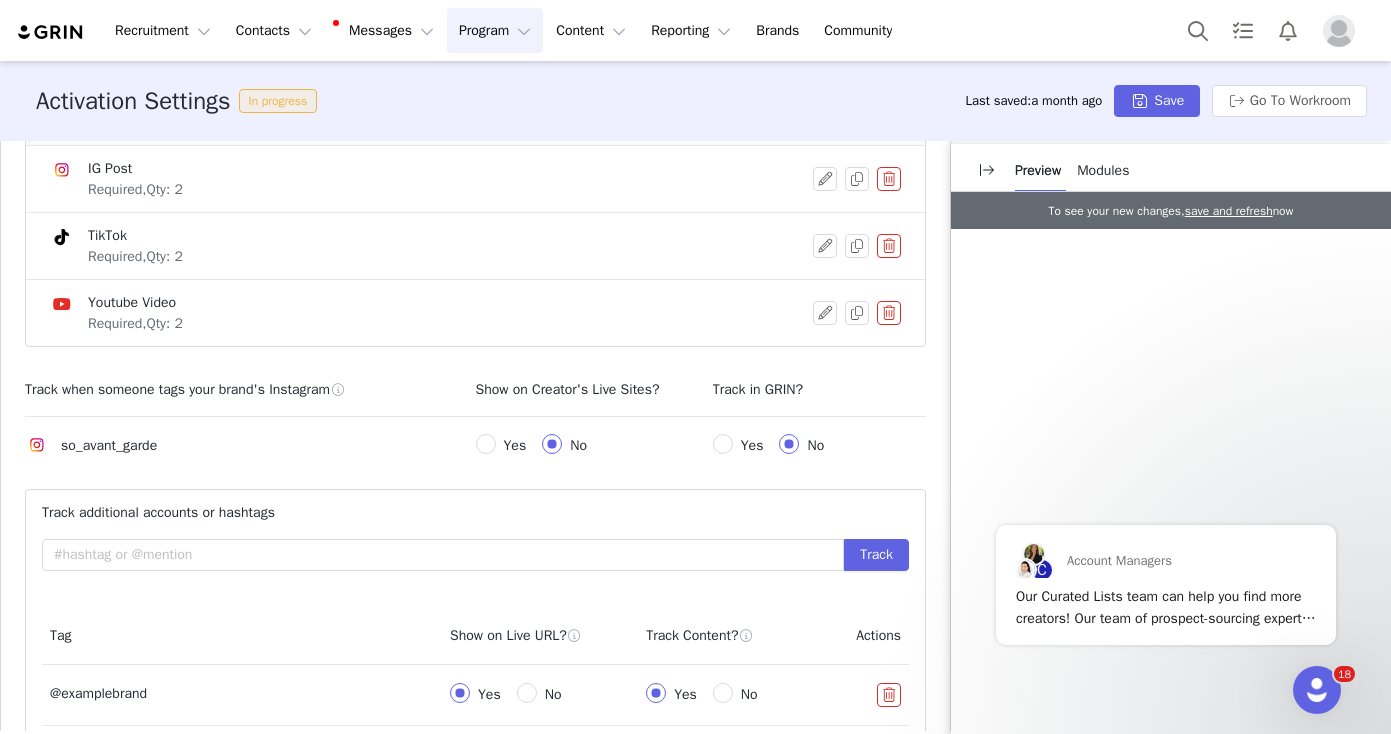 scroll, scrollTop: 1513, scrollLeft: 0, axis: vertical 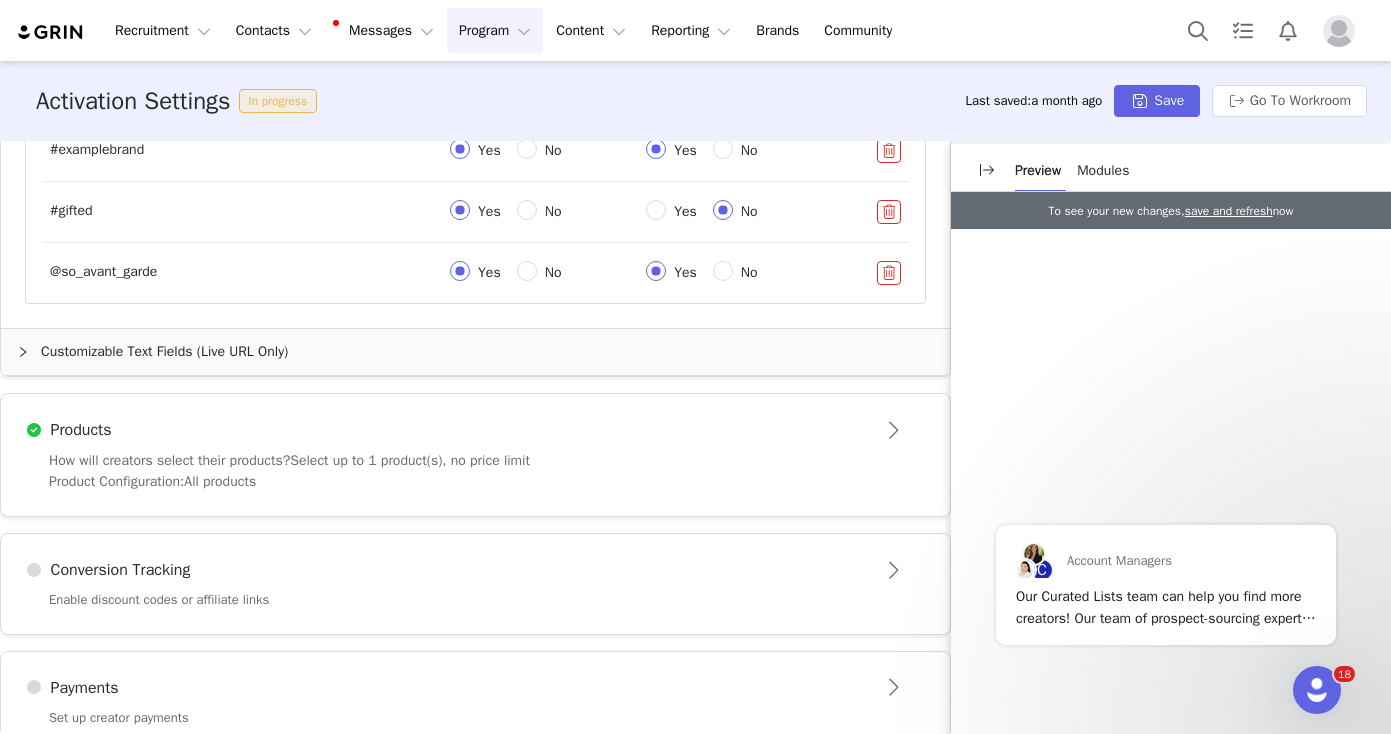 click at bounding box center [895, 570] 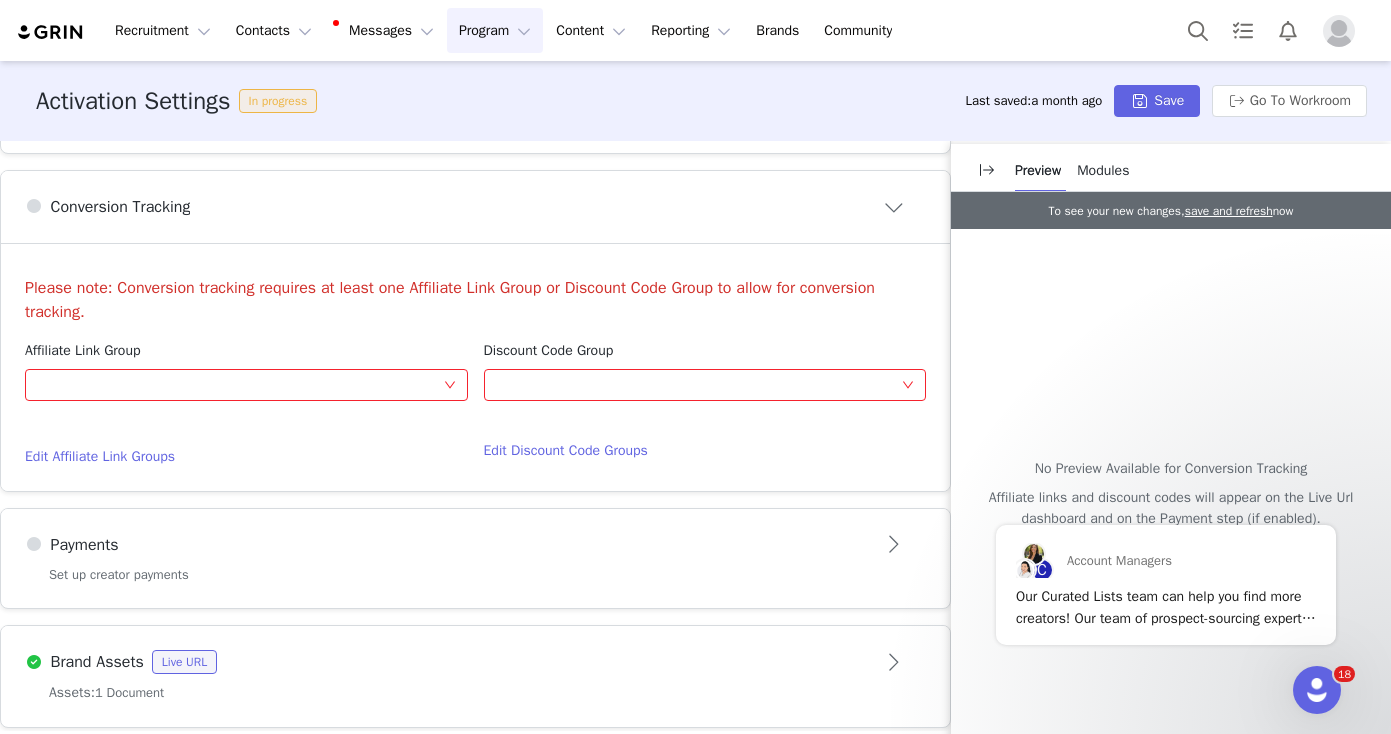 scroll, scrollTop: 957, scrollLeft: 0, axis: vertical 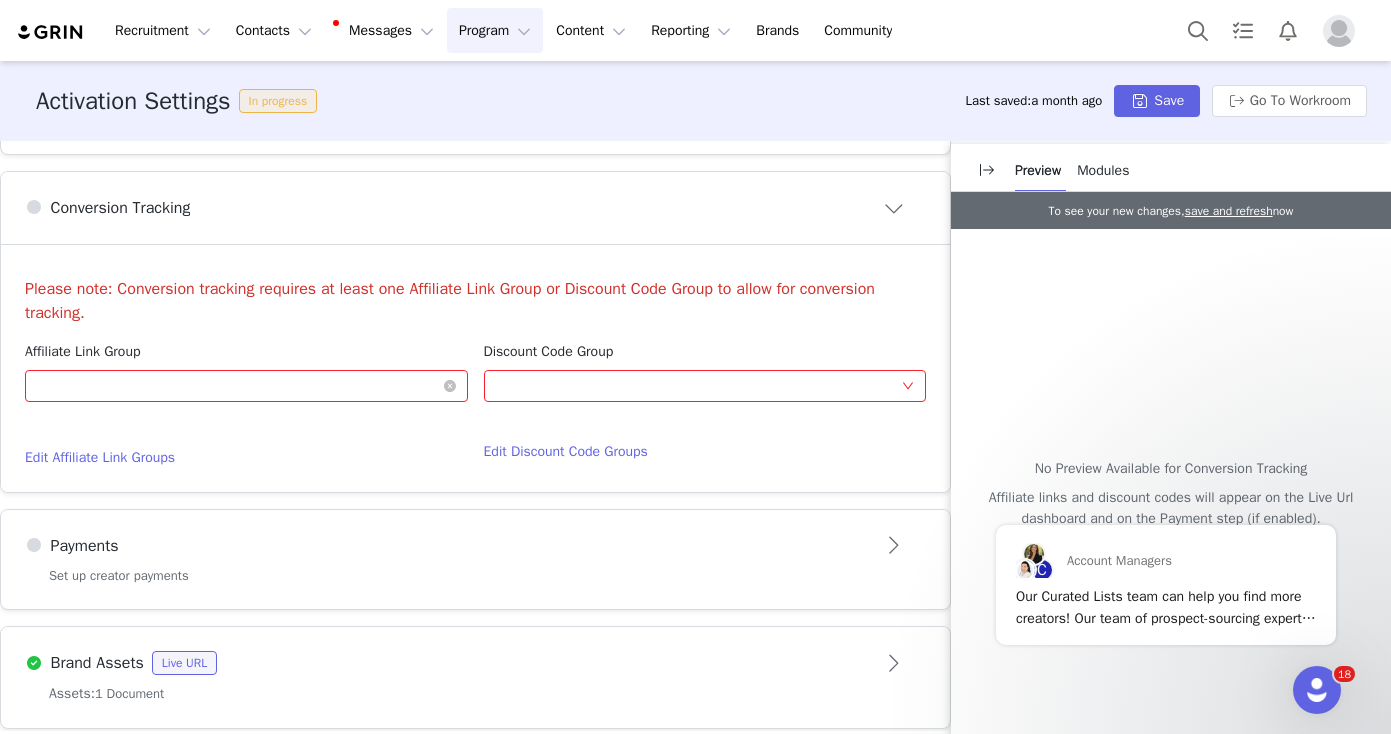 click on "Optional" at bounding box center (246, 386) 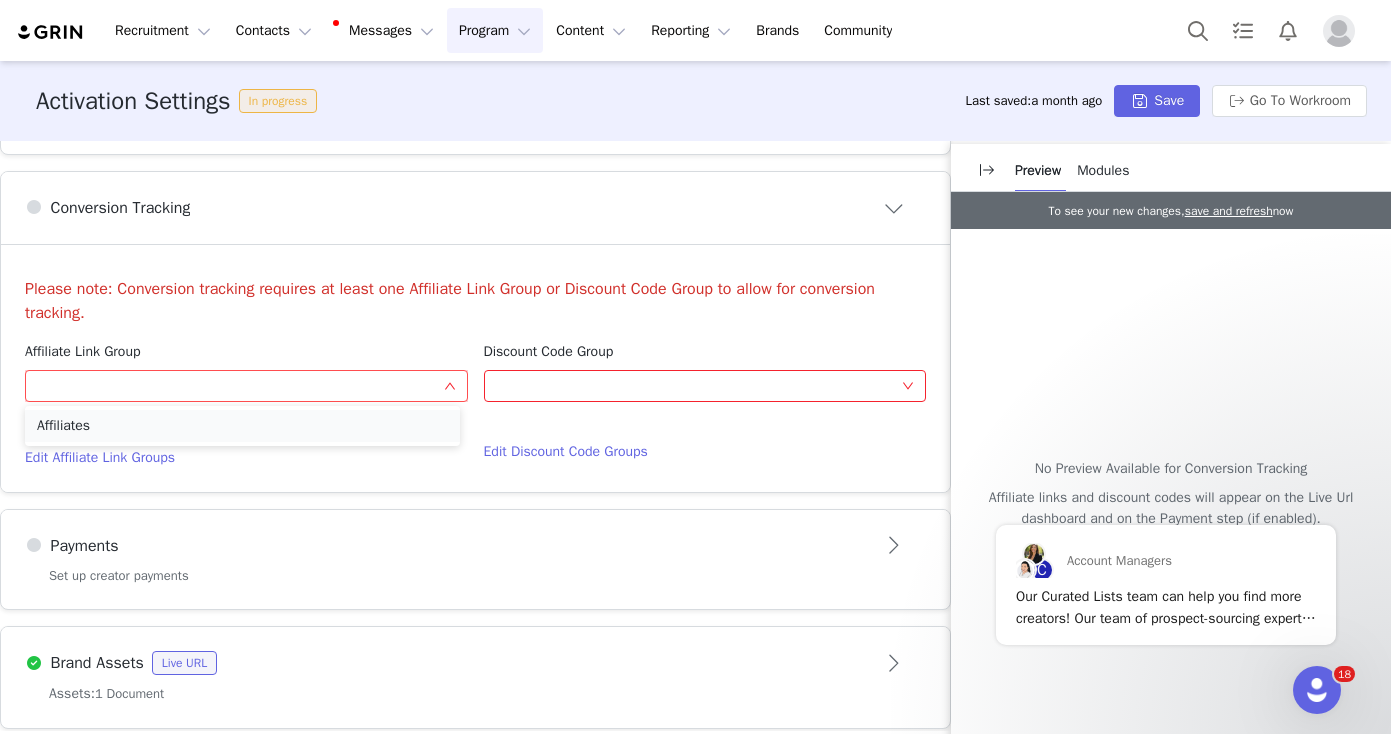 click on "Affiliates" at bounding box center [242, 426] 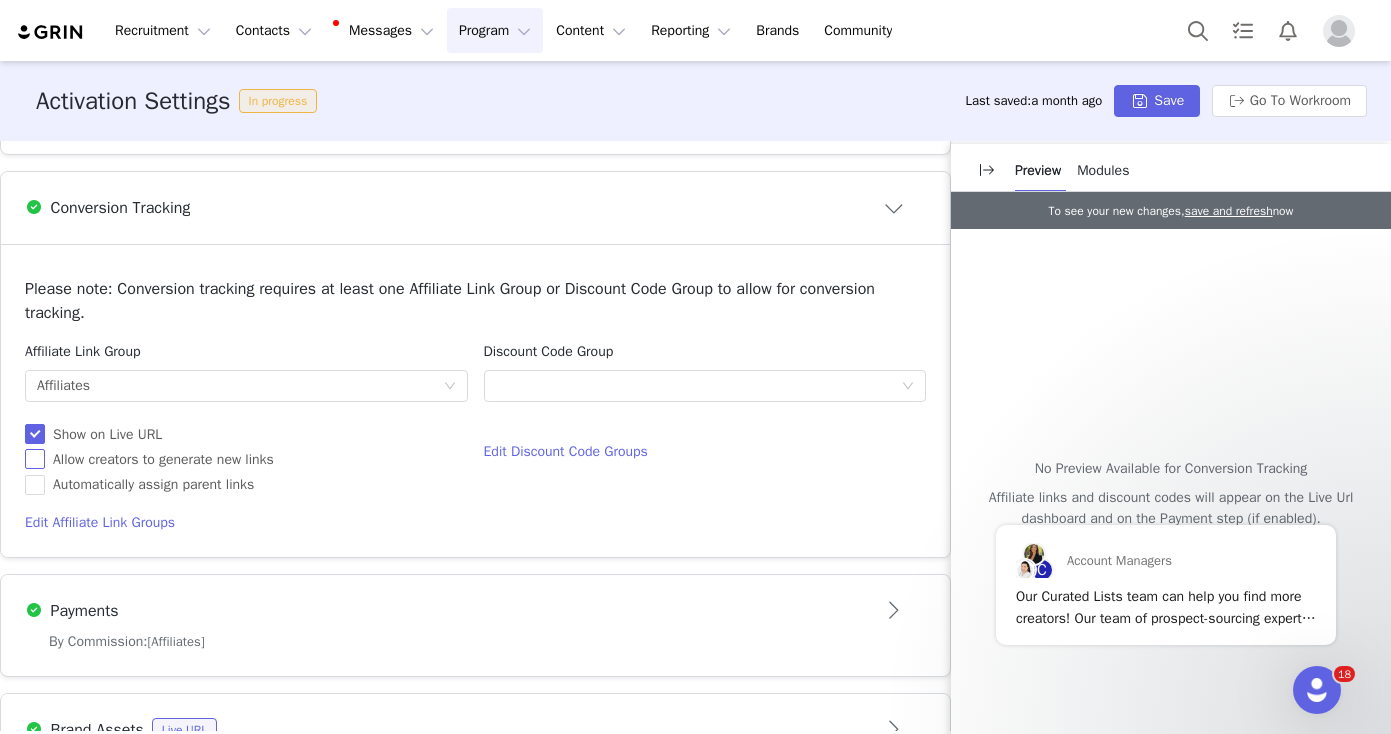 click at bounding box center (35, 459) 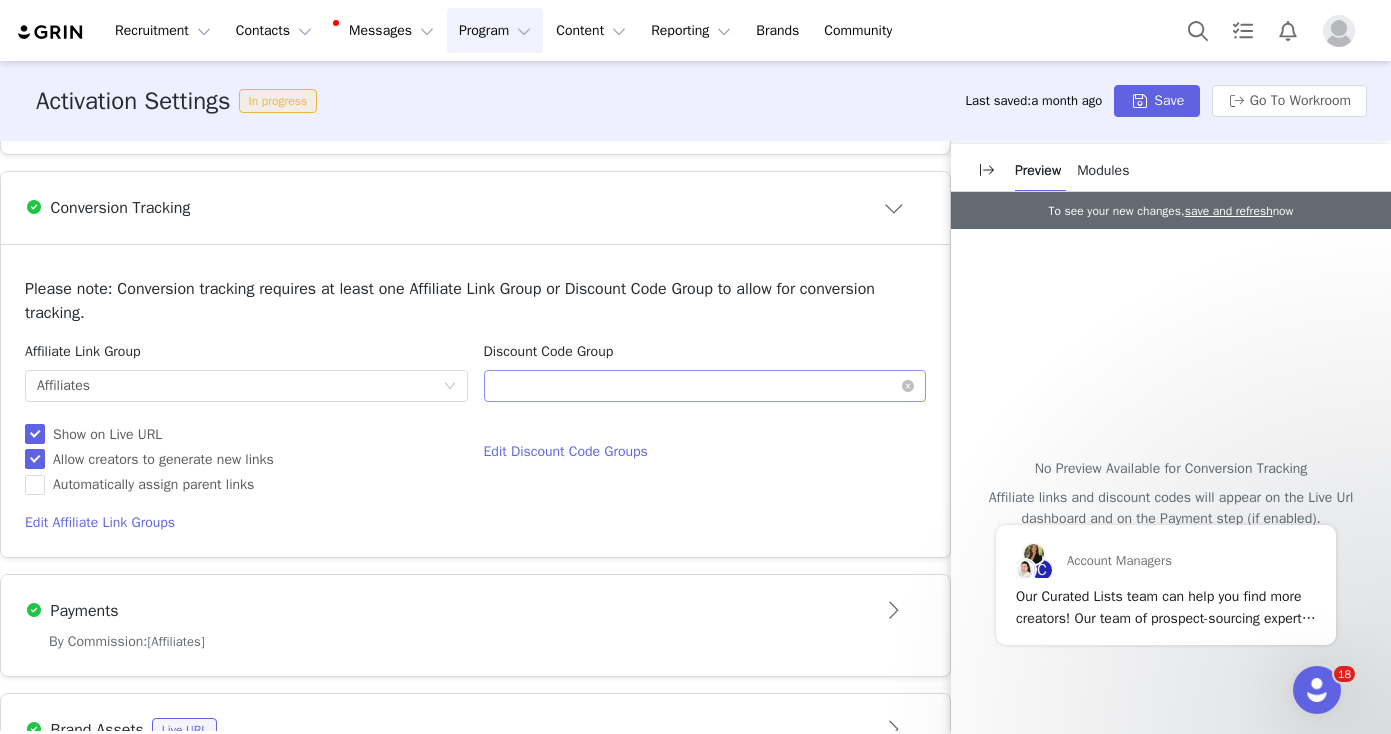 click on "Optional" at bounding box center (699, 386) 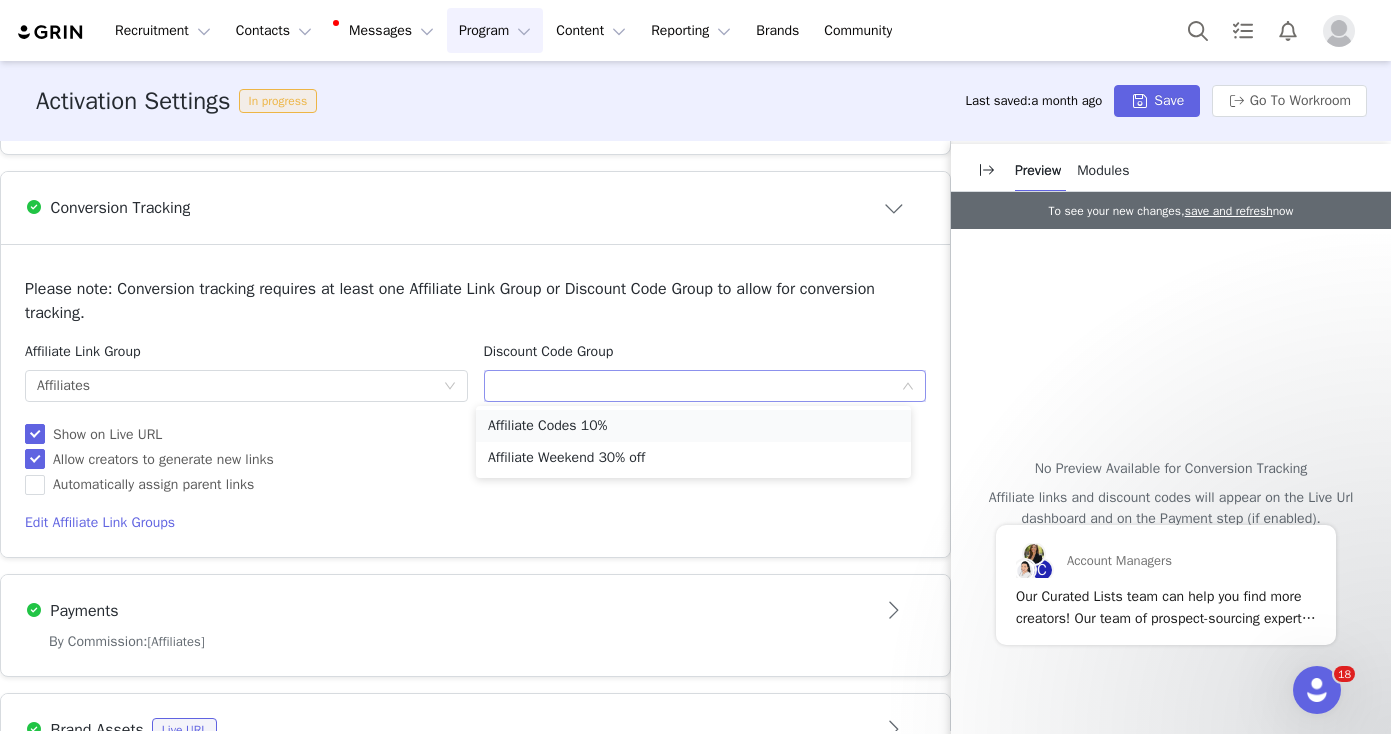 click on "Affiliate Codes 10%" at bounding box center [693, 426] 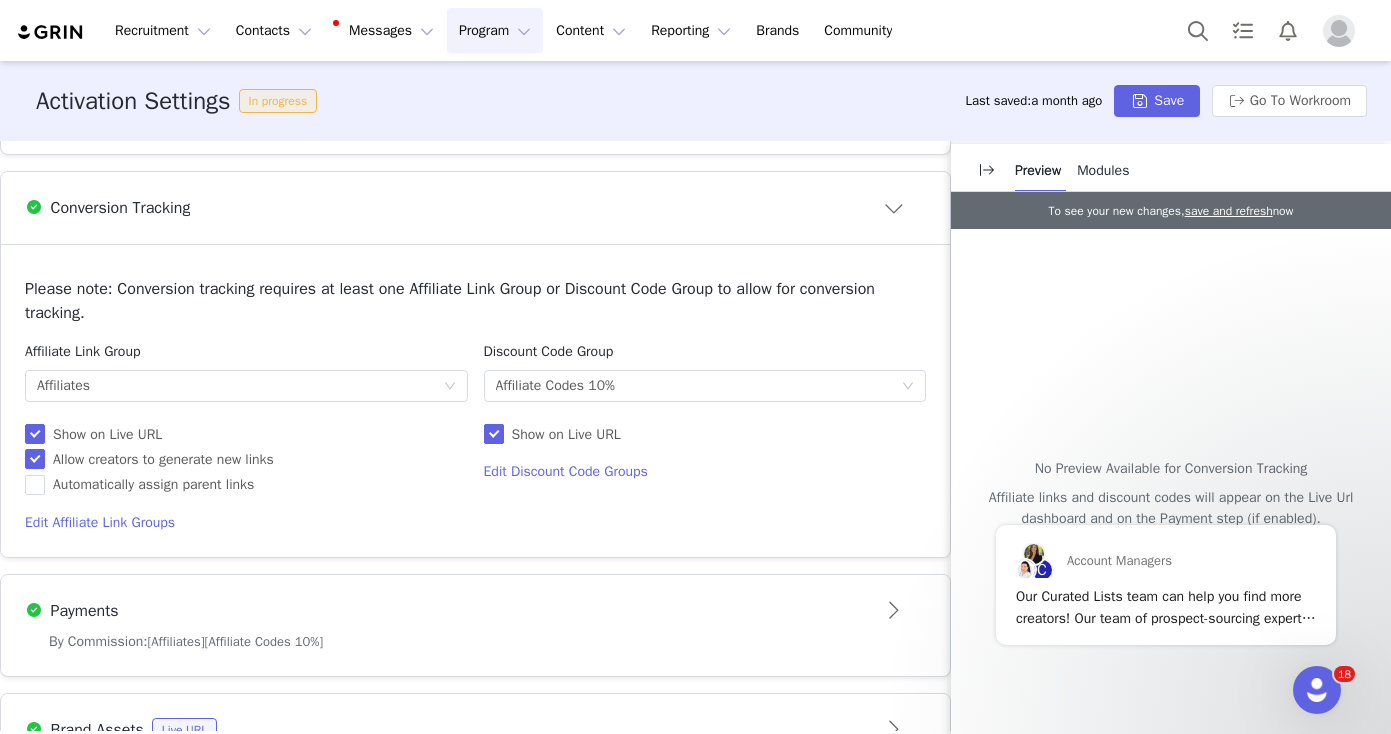 click on "Show on Live URL" at bounding box center [491, 431] 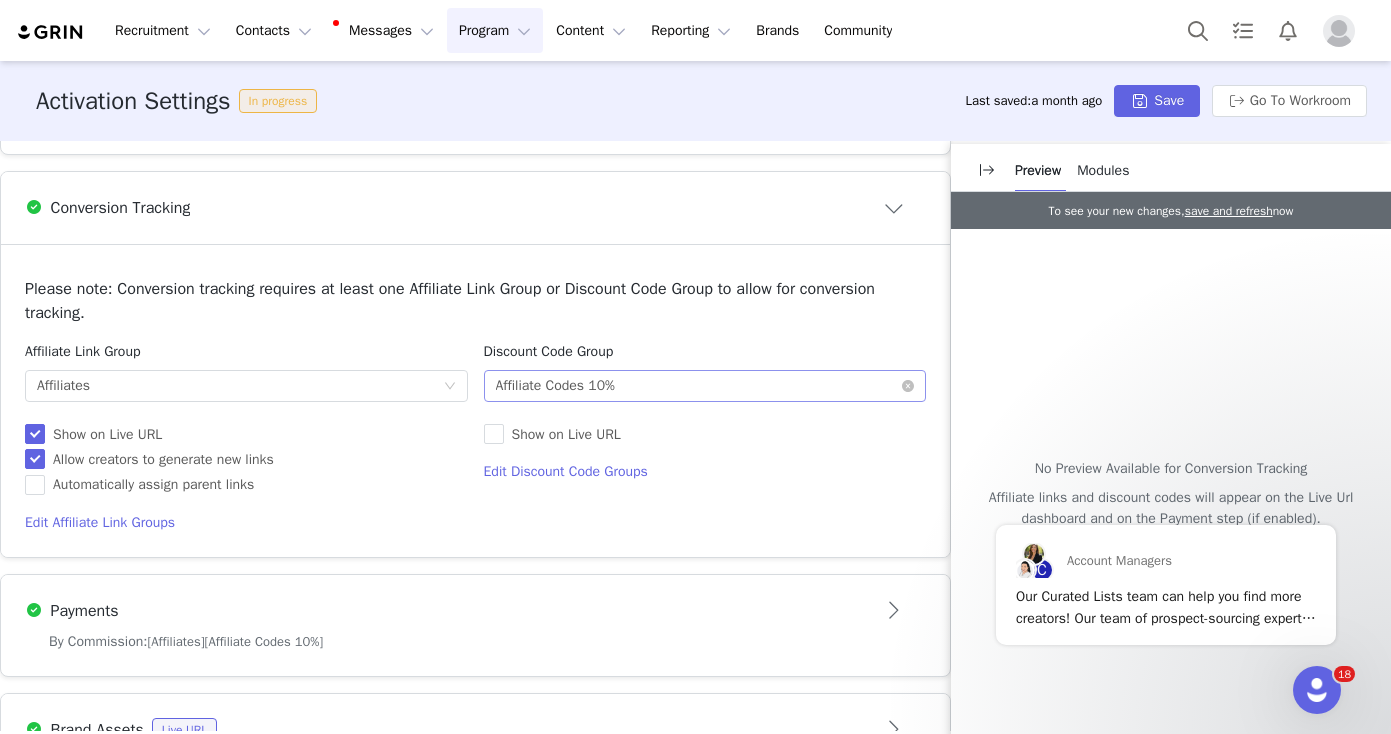 click on "Affiliate Codes 10%" at bounding box center [555, 386] 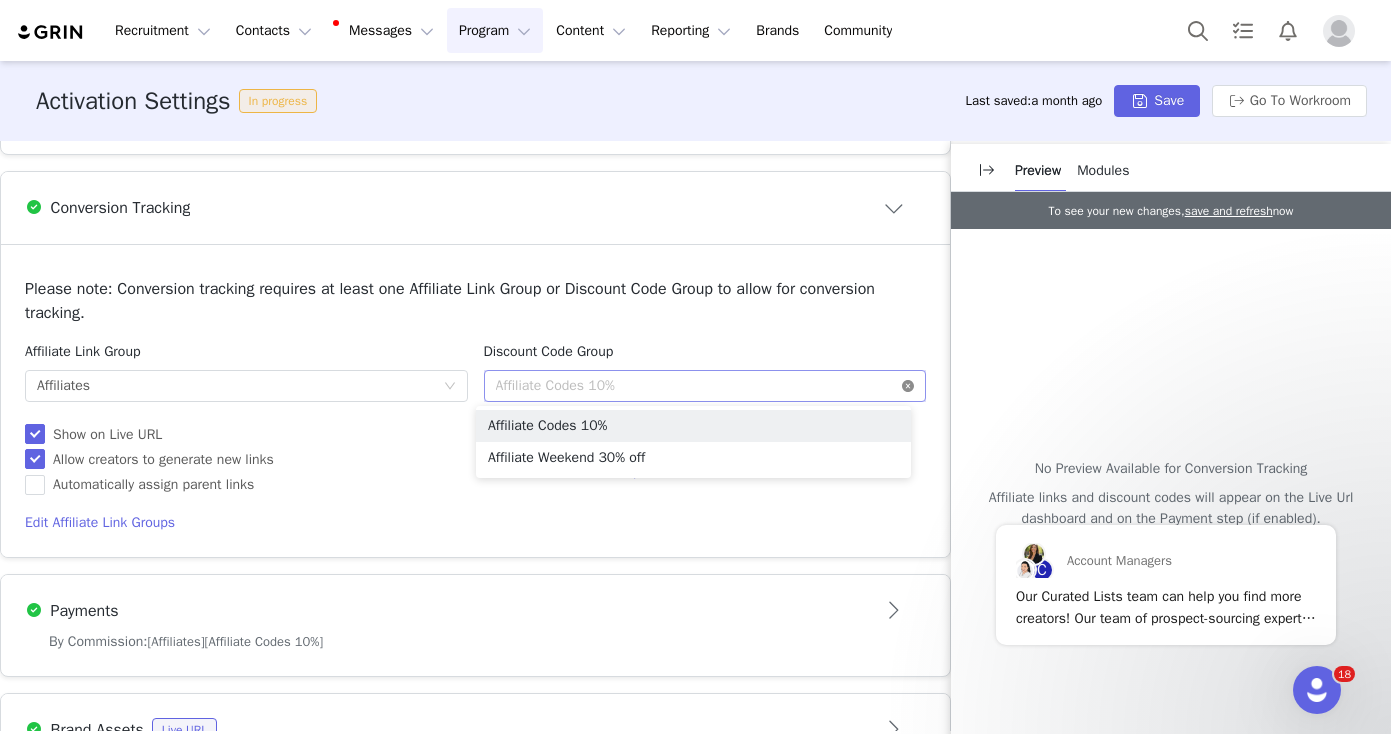 click 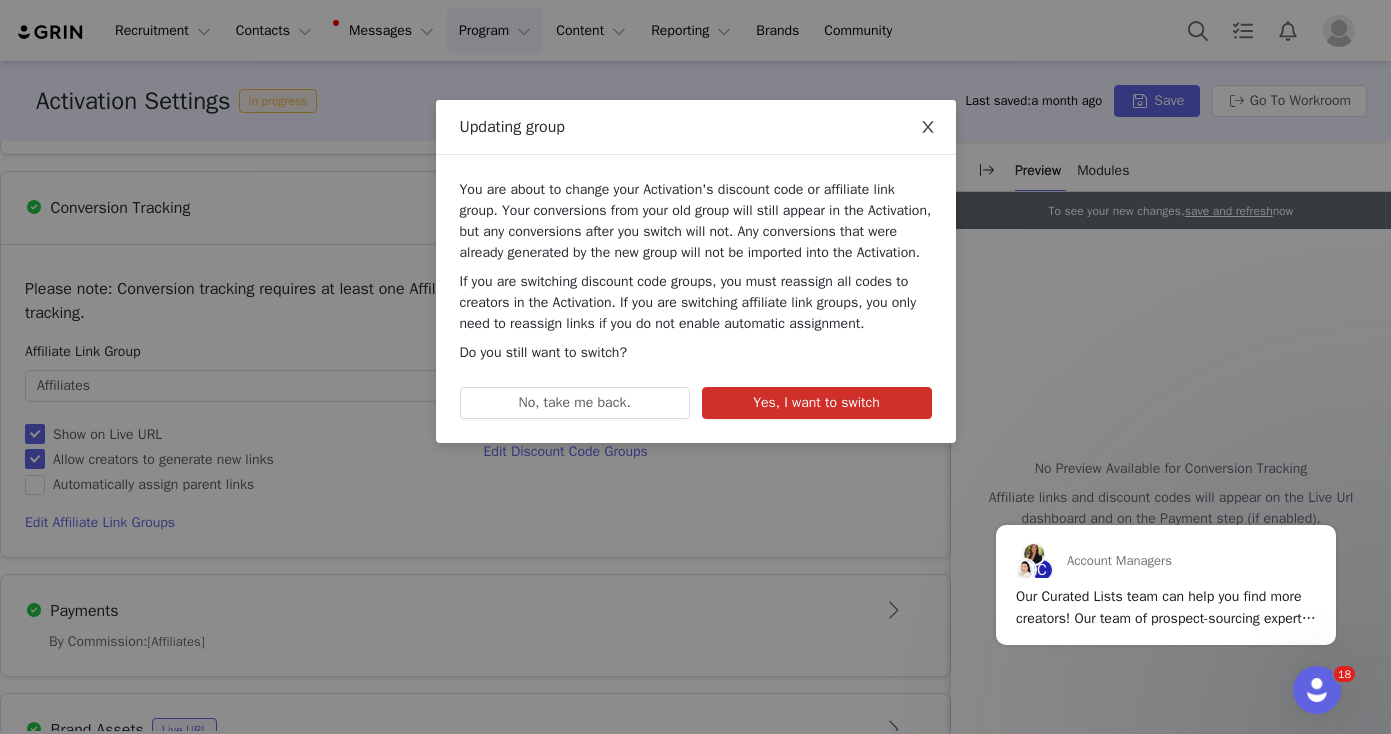 click 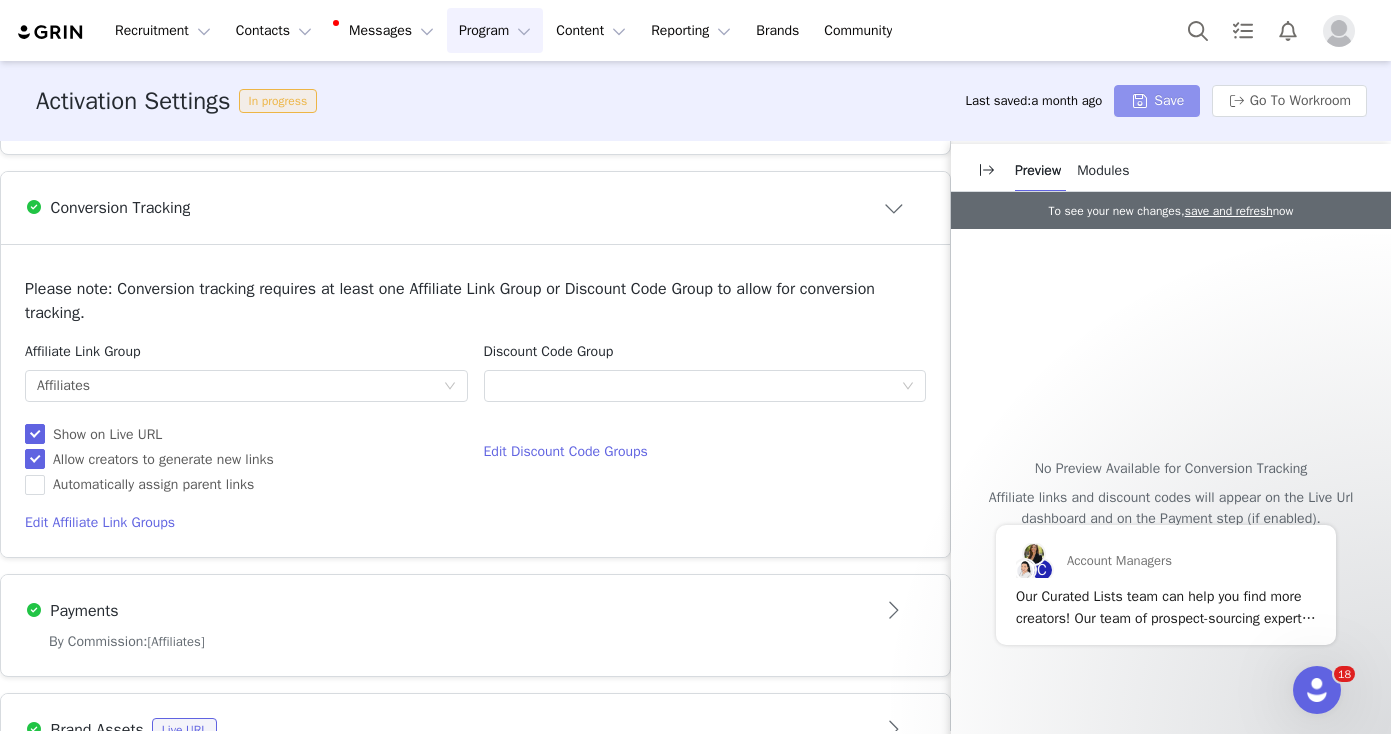 click on "Save" at bounding box center (1157, 101) 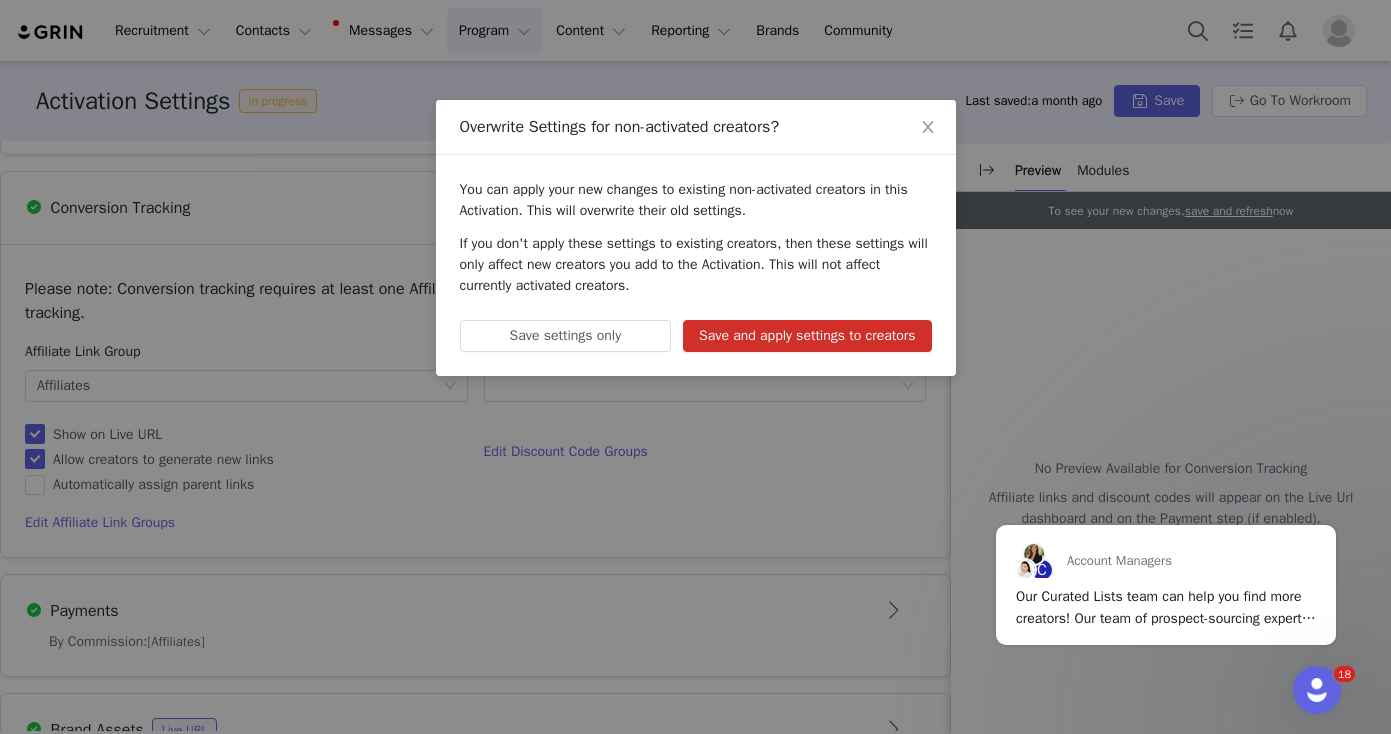 click on "Save and apply settings to creators" at bounding box center (807, 336) 